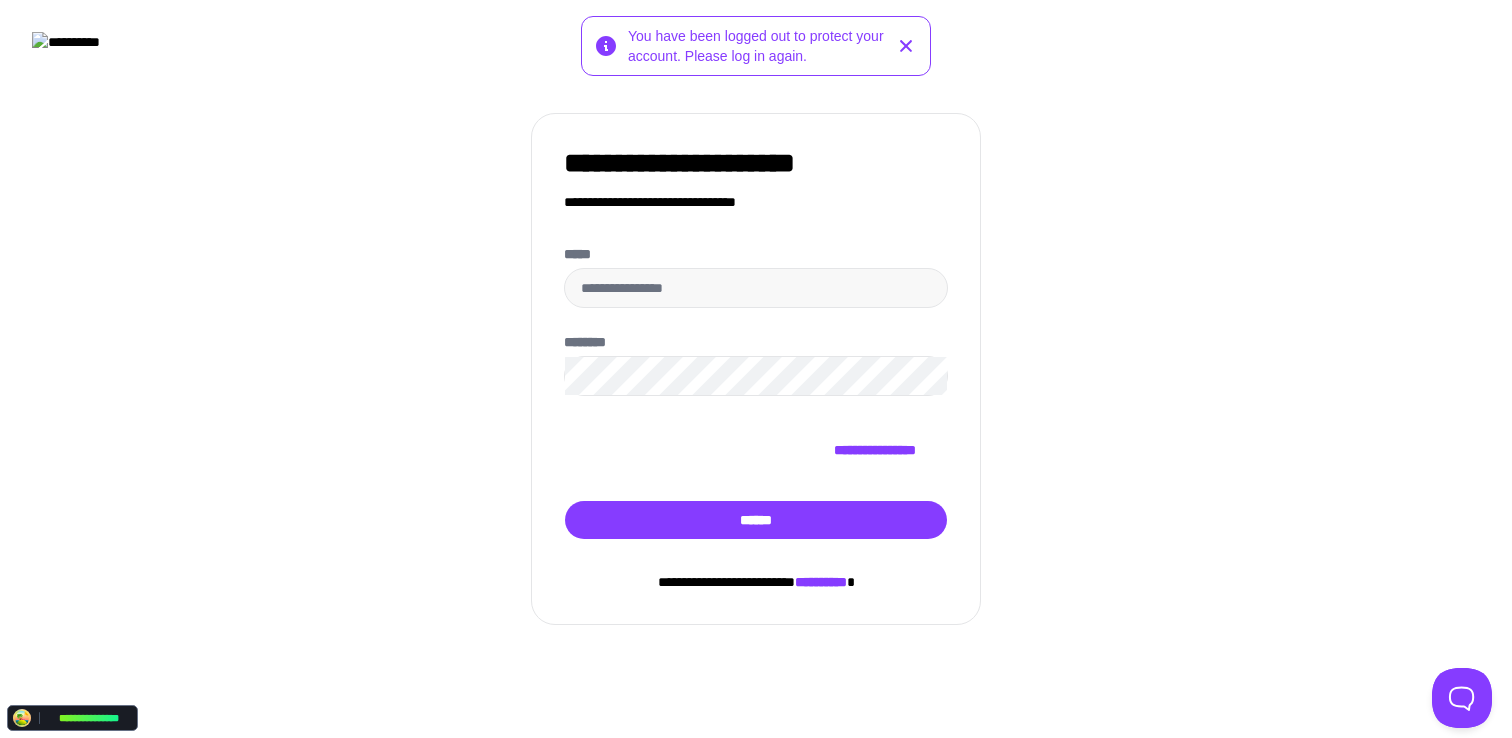 scroll, scrollTop: 0, scrollLeft: 0, axis: both 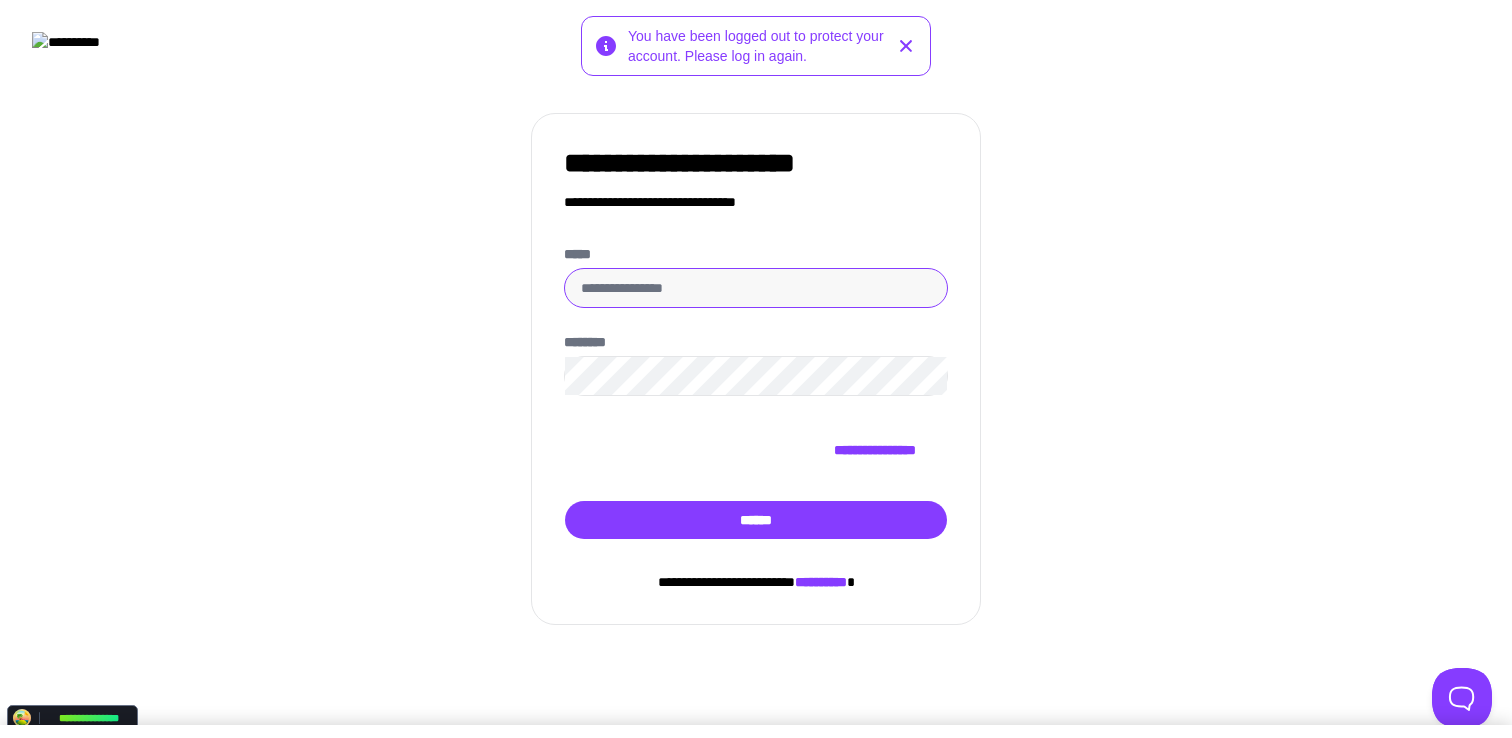 click on "*****" at bounding box center [756, 288] 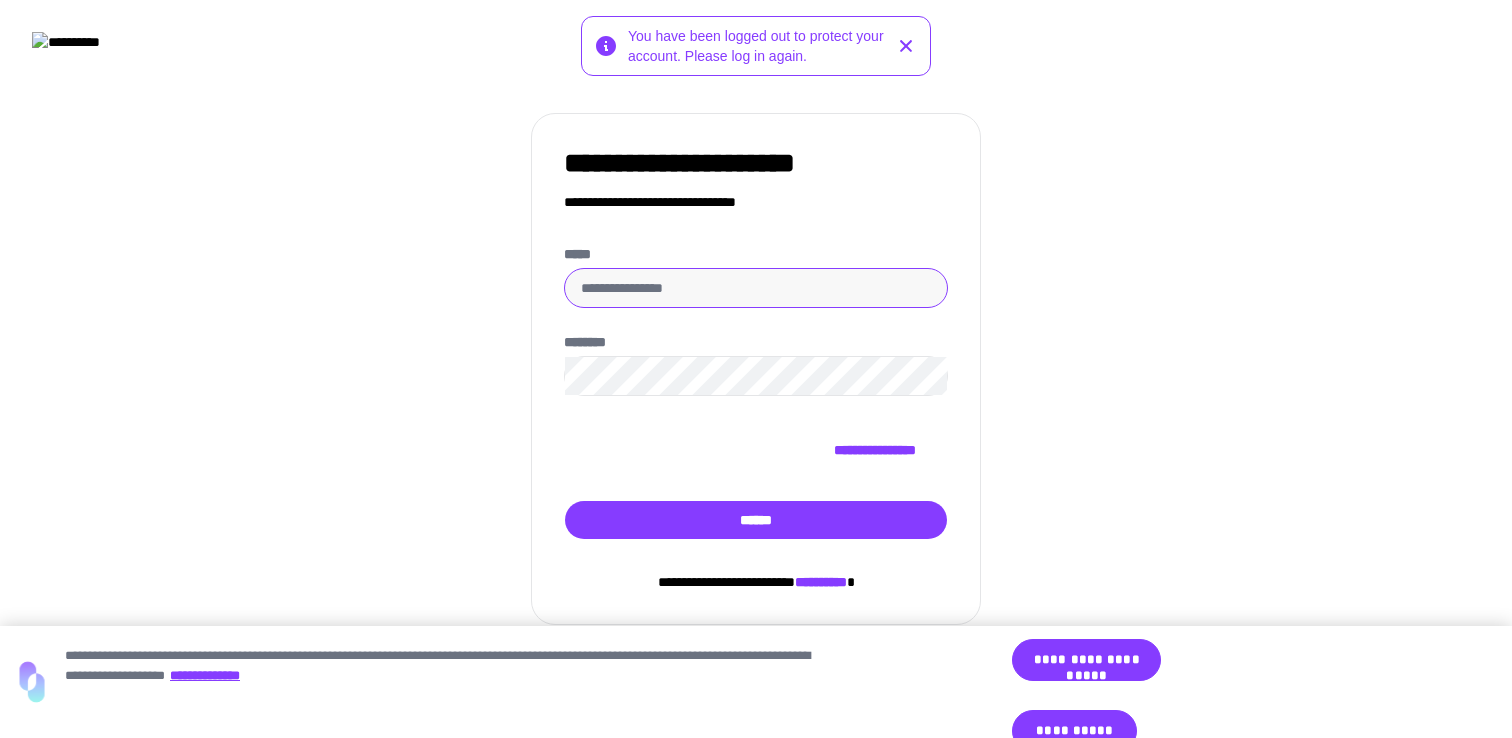 type on "**********" 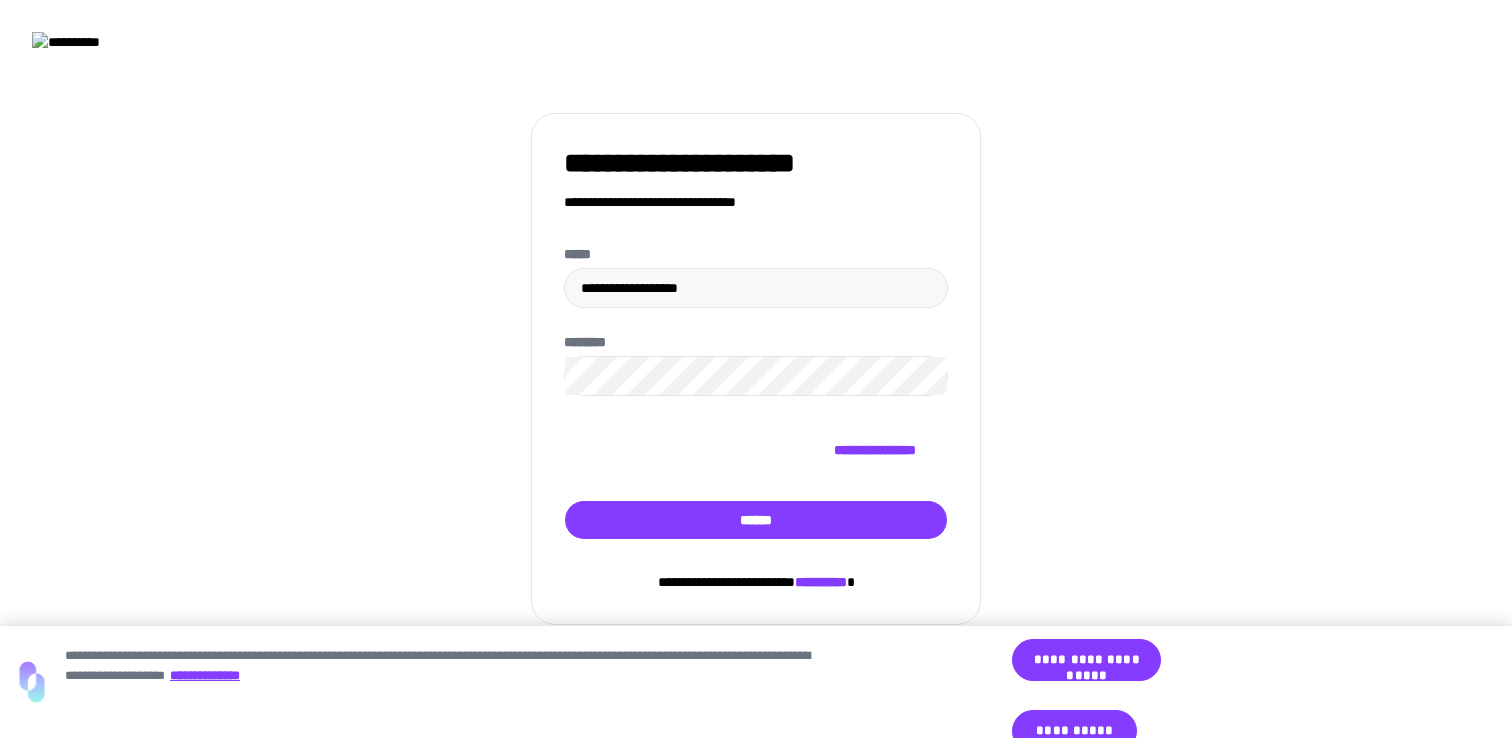 click on "[FIRST] [LAST] [ADDRESS] [CITY] [STATE] [POSTAL_CODE] [COUNTRY] [PHONE] [EMAIL] [USERNAME]" at bounding box center (756, 369) 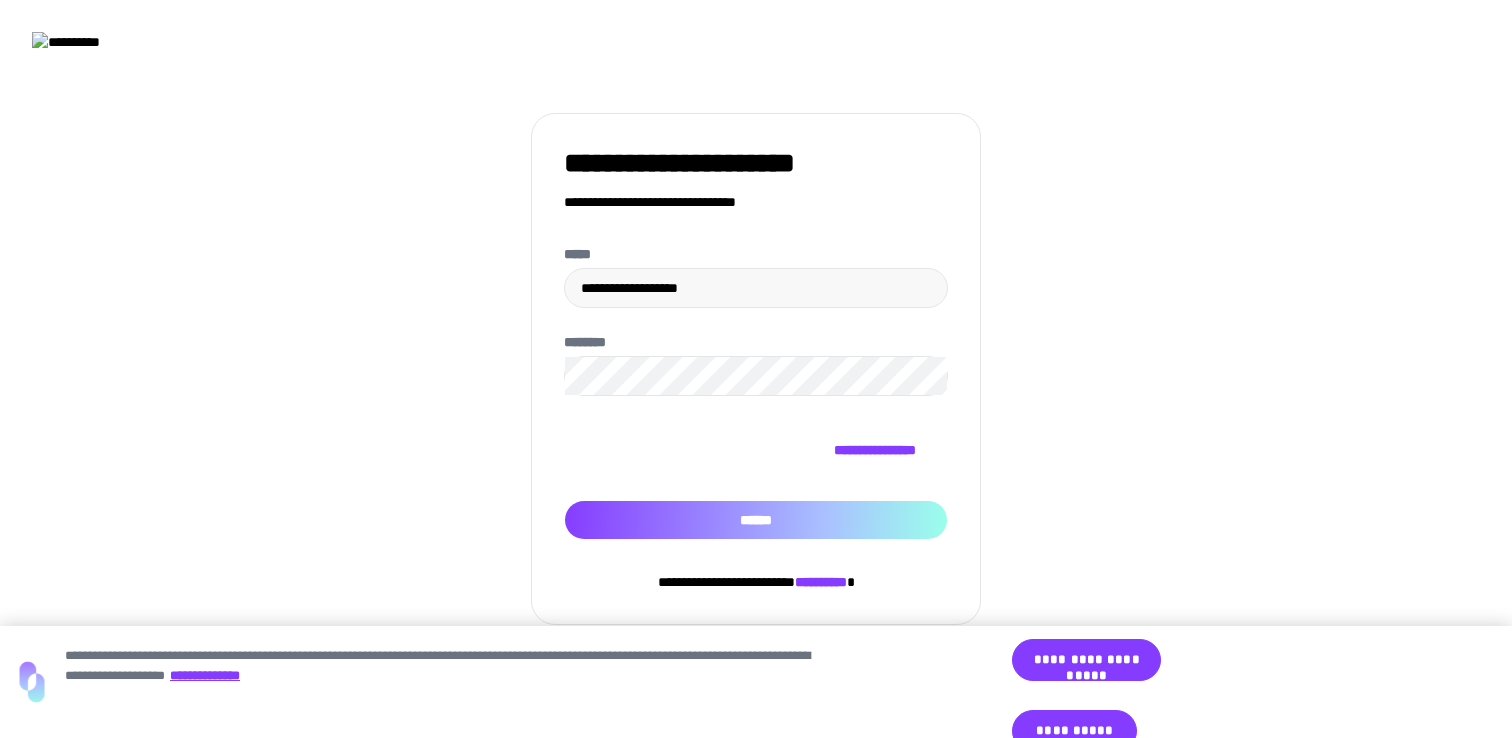 click on "******" at bounding box center (756, 520) 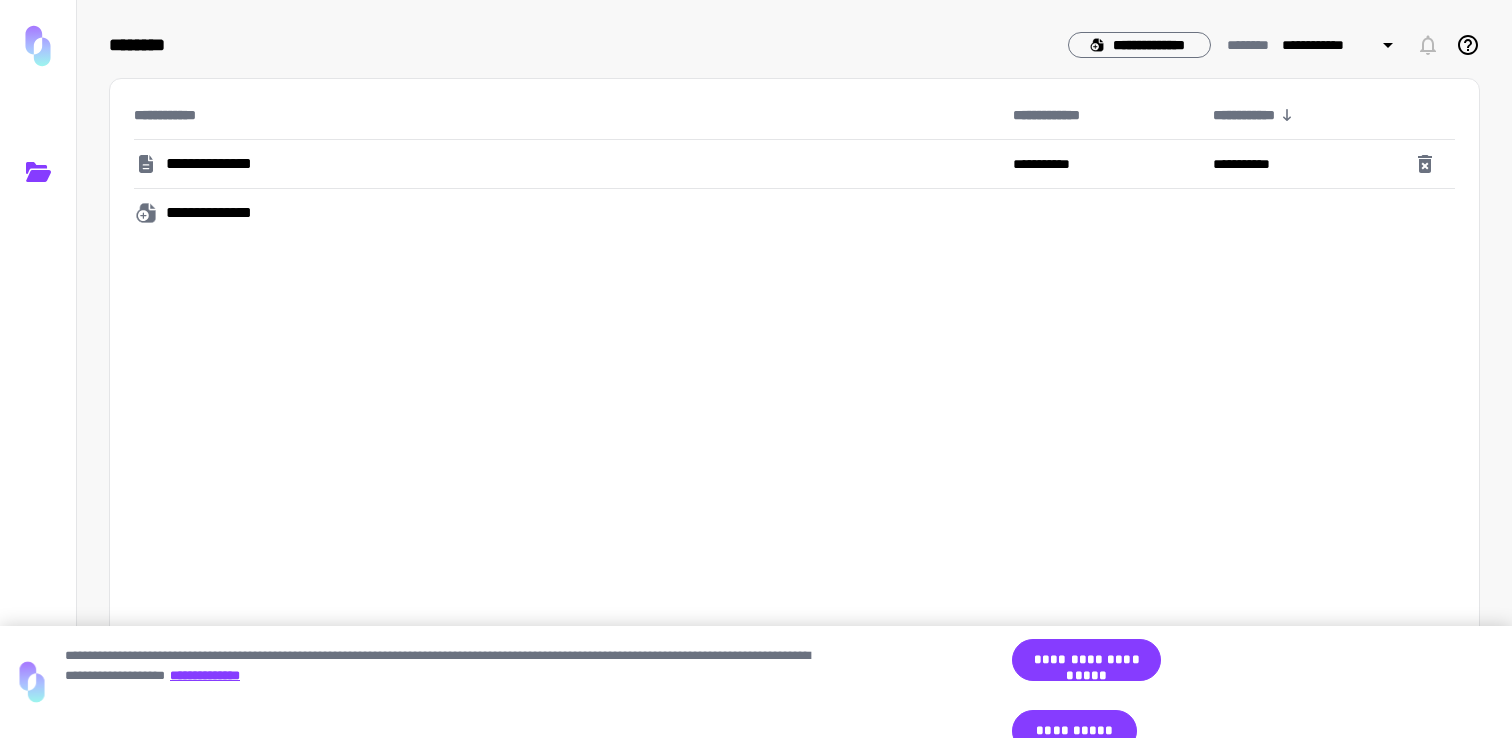 drag, startPoint x: 307, startPoint y: 247, endPoint x: 293, endPoint y: 217, distance: 33.105892 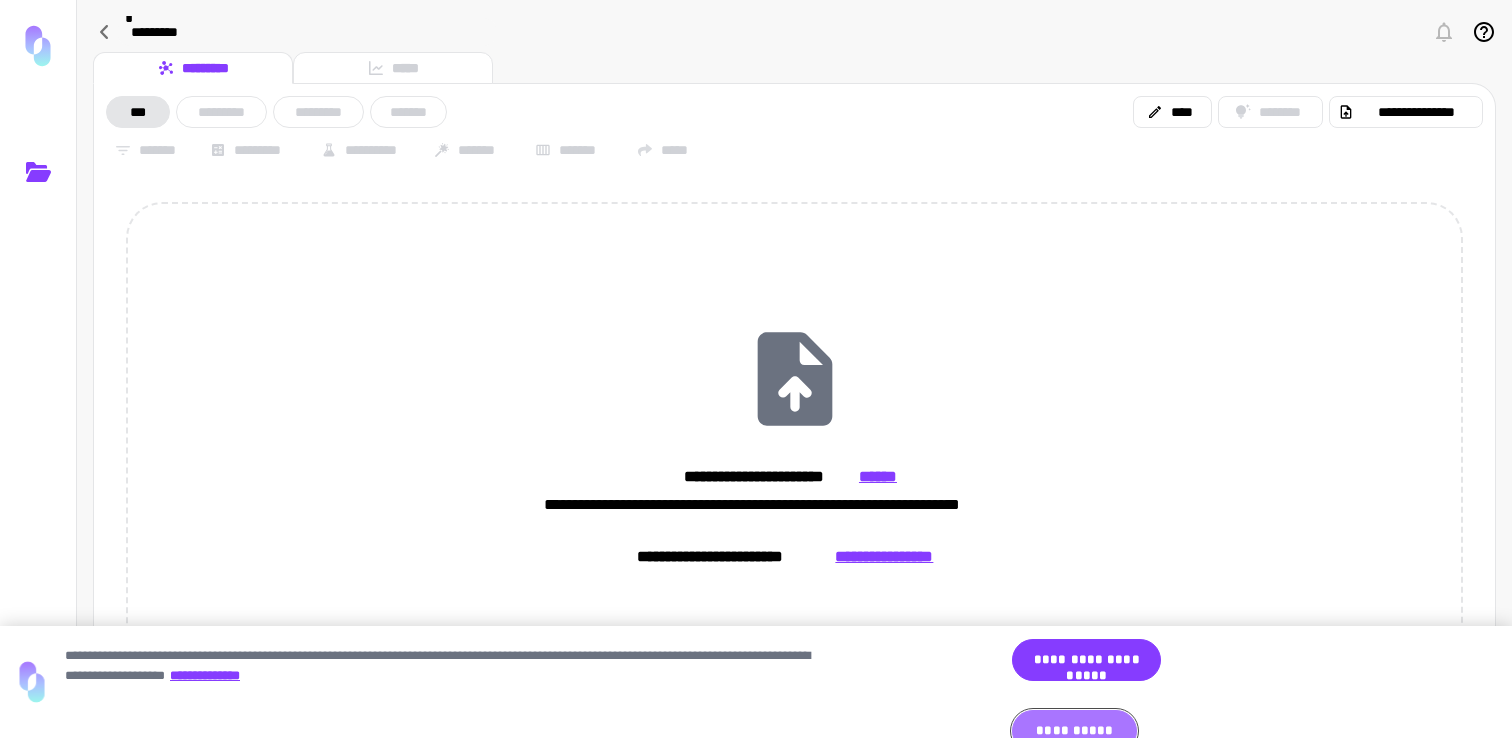 click on "**********" at bounding box center (1074, 731) 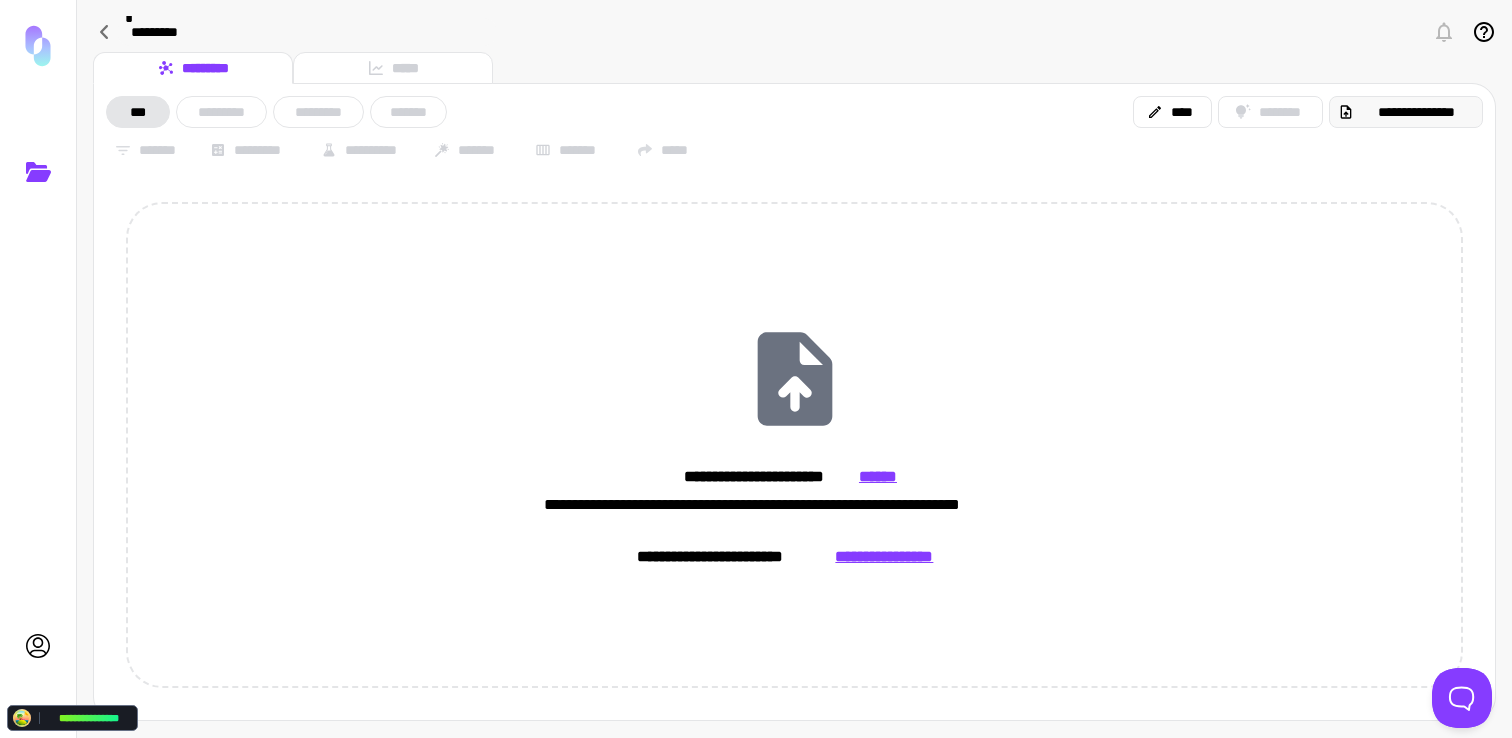 click on "**********" at bounding box center (1416, 112) 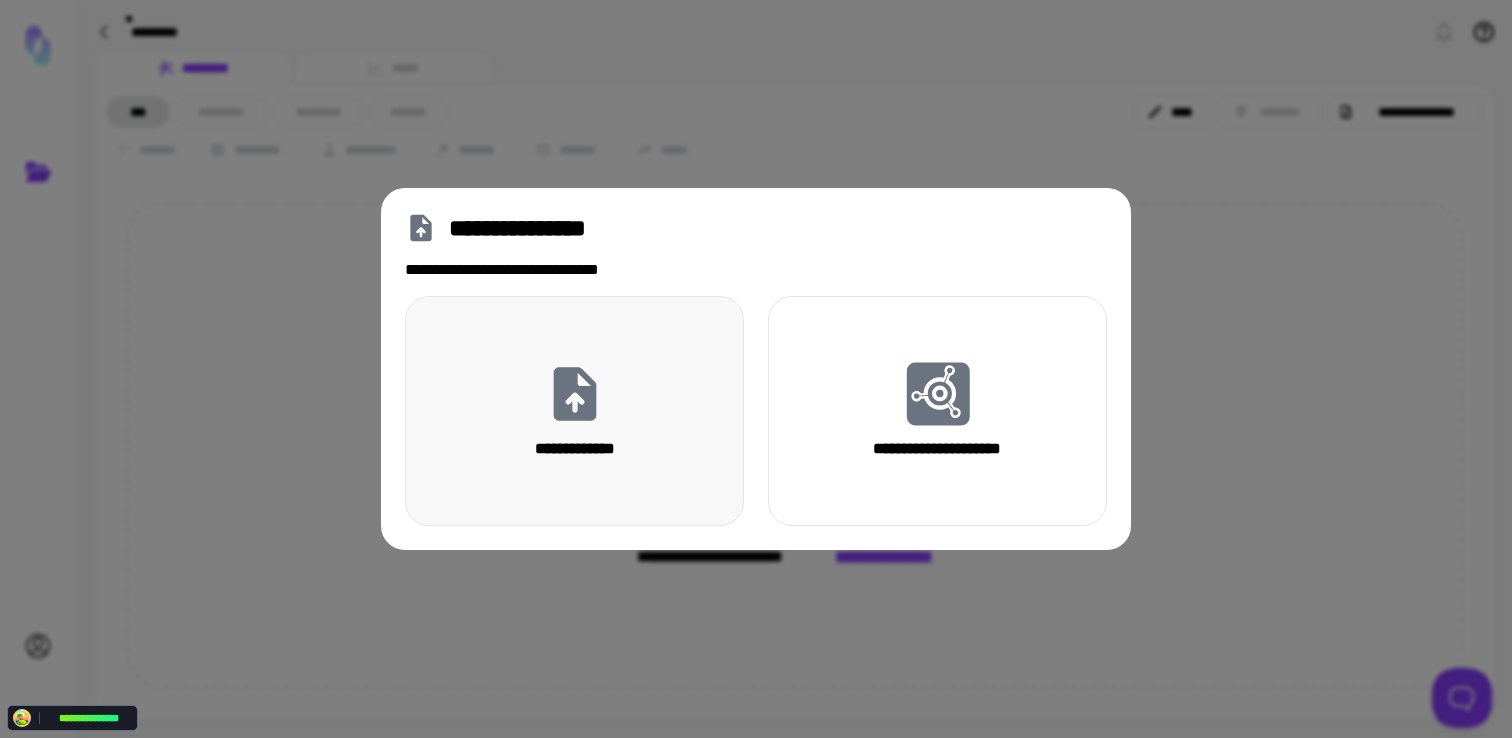 click on "**********" at bounding box center [574, 411] 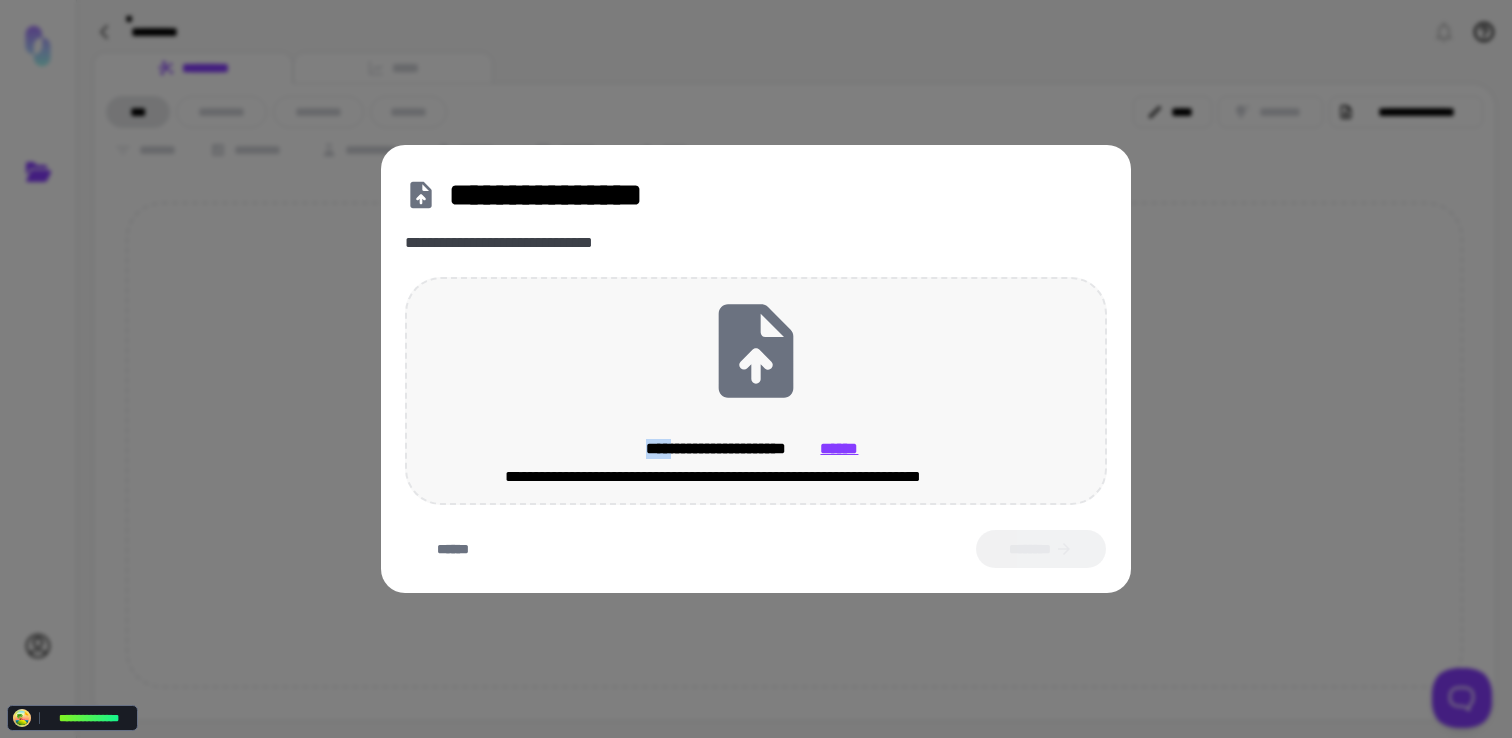 click on "[FIRST] [LAST] [ADDRESS] [CITY] [STATE] [POSTAL_CODE] [COUNTRY] [PHONE] [EMAIL] [USERNAME]" at bounding box center (756, 369) 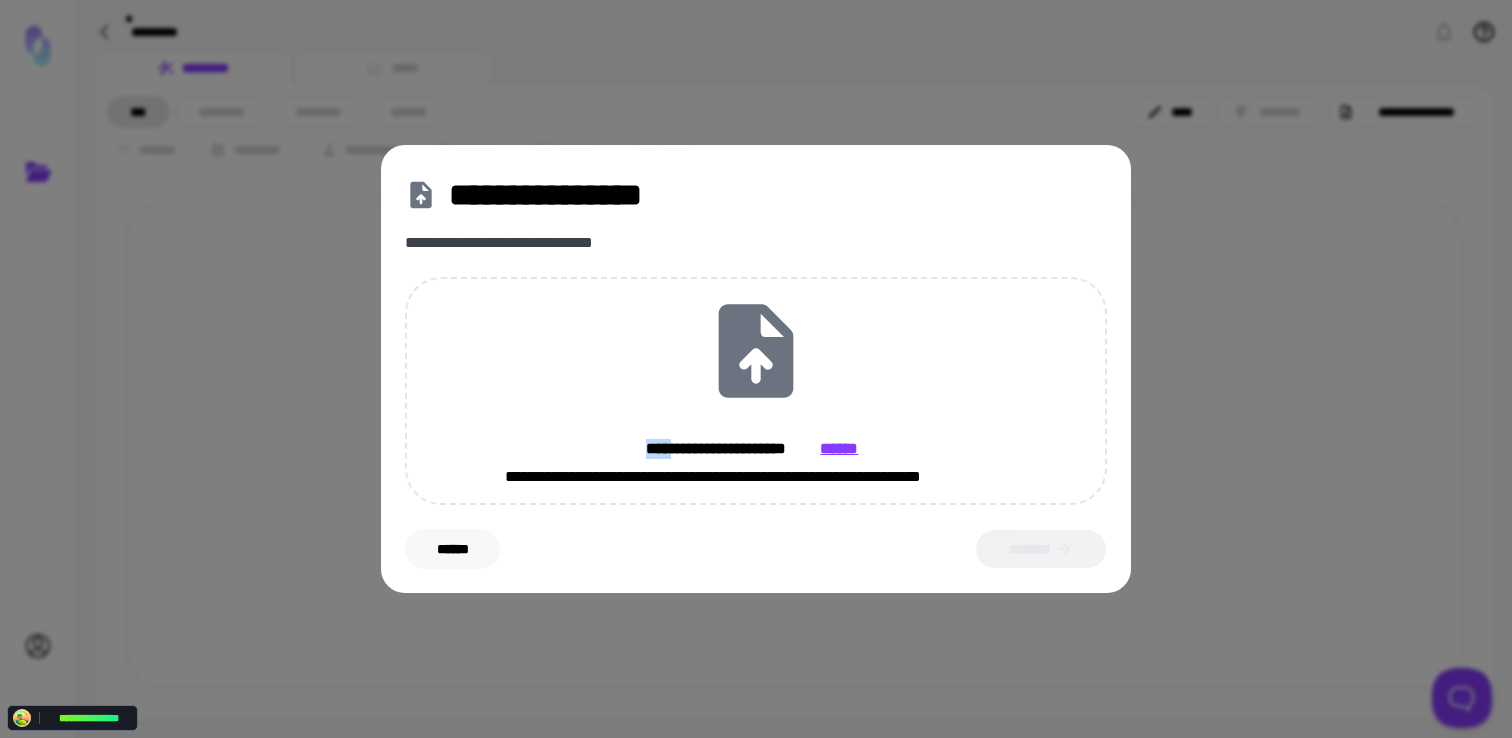 drag, startPoint x: 445, startPoint y: 546, endPoint x: 456, endPoint y: 543, distance: 11.401754 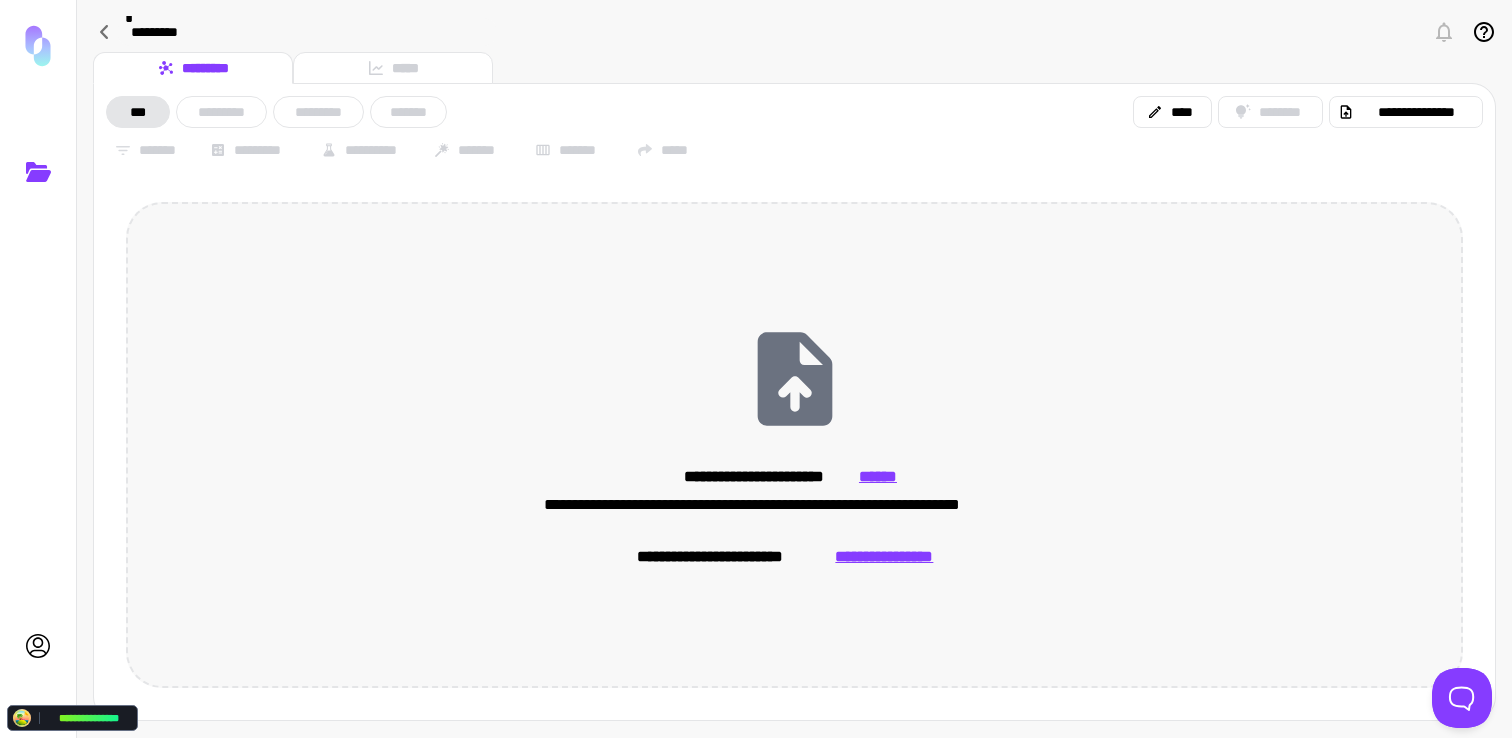 click on "**********" at bounding box center [884, 557] 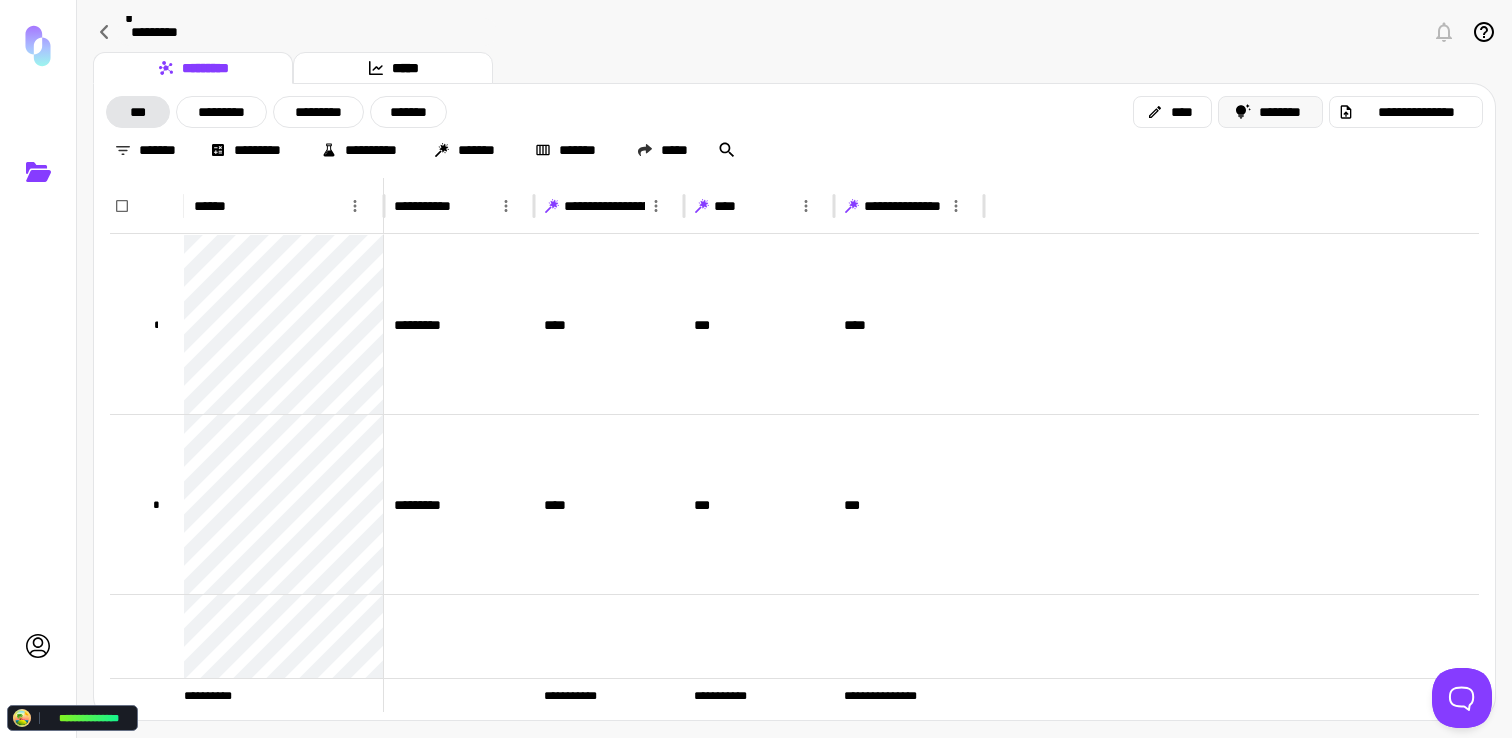click on "********" at bounding box center [1271, 112] 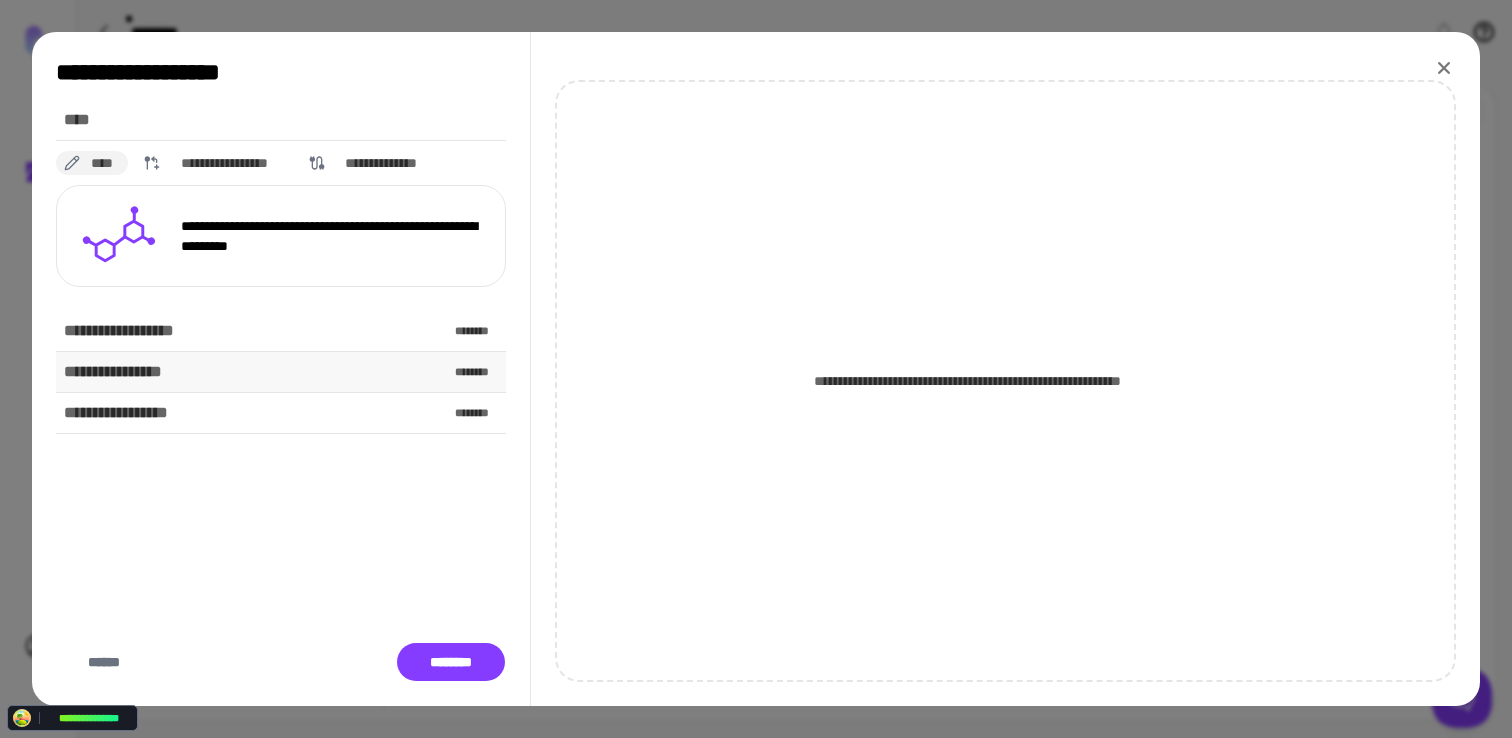 click on "[FIRST] [LAST]" at bounding box center [281, 372] 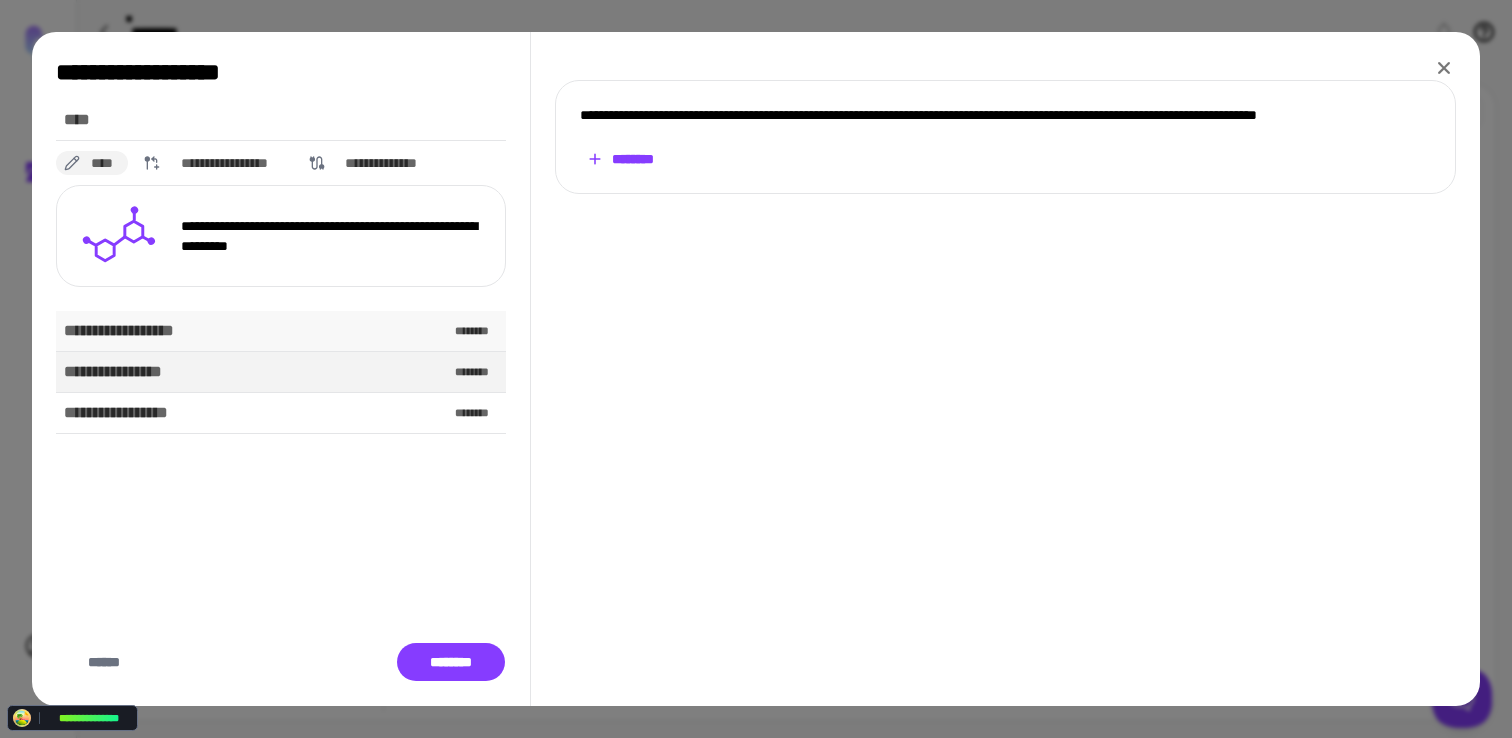click on "[FIRST] [LAST]" at bounding box center [281, 331] 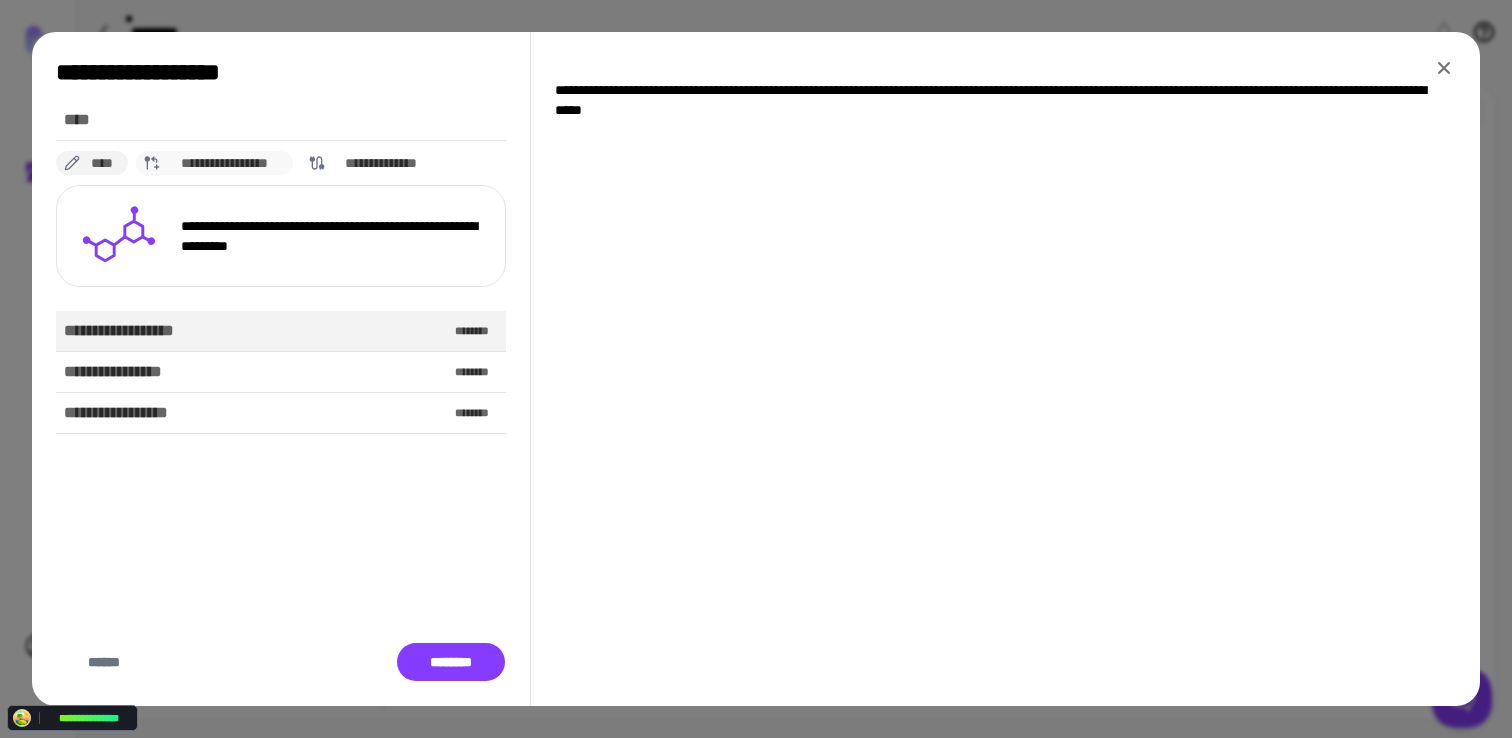 click on "**********" at bounding box center [225, 163] 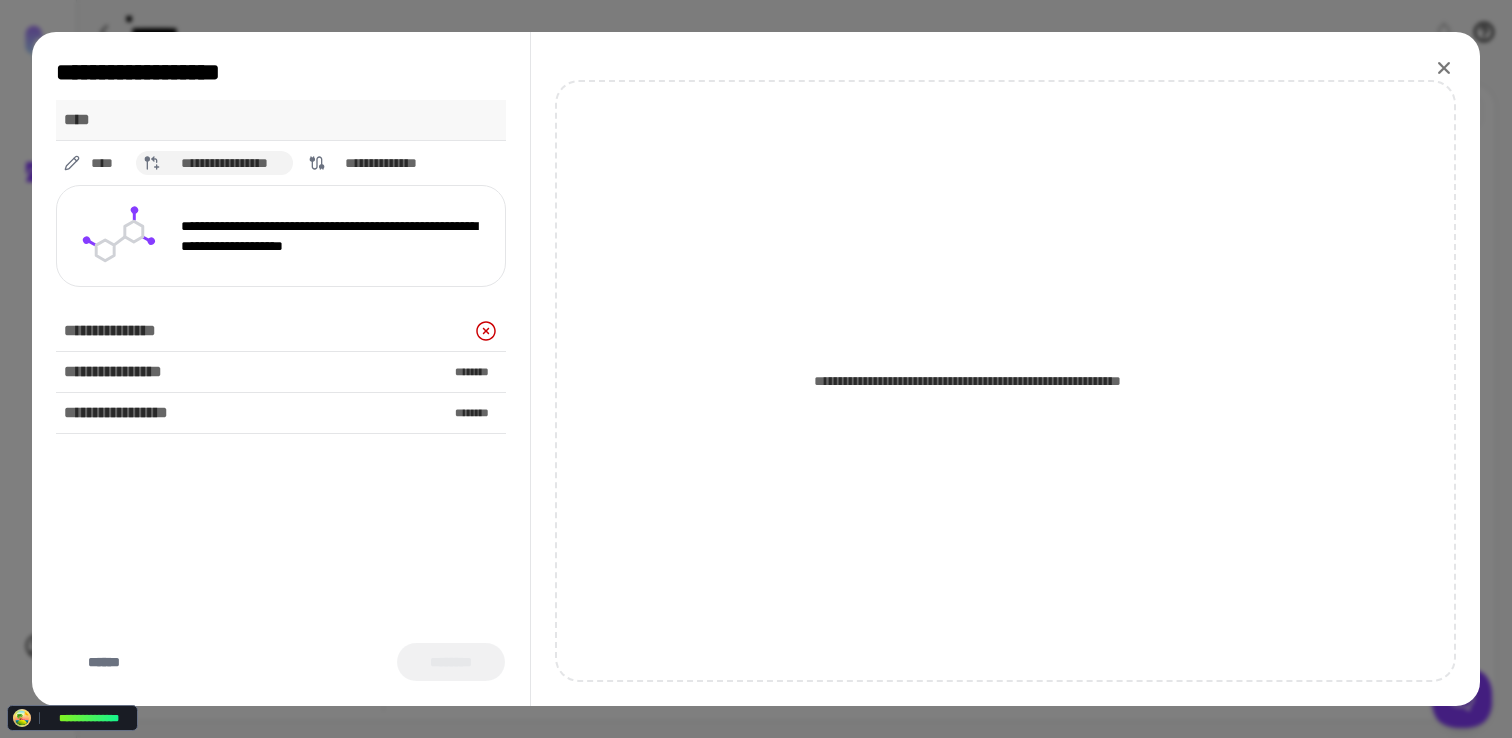 click on "****" at bounding box center (85, 120) 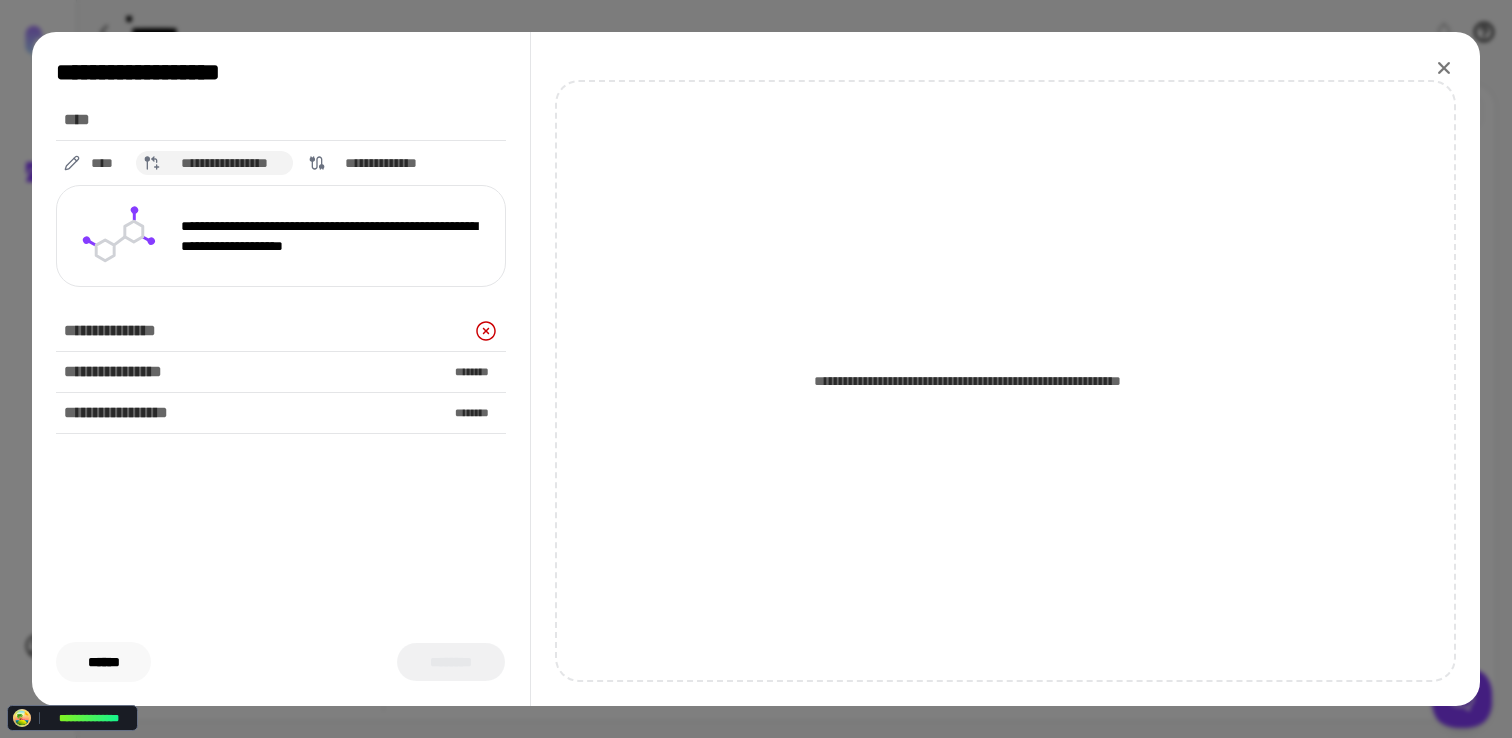 click on "******" at bounding box center [103, 662] 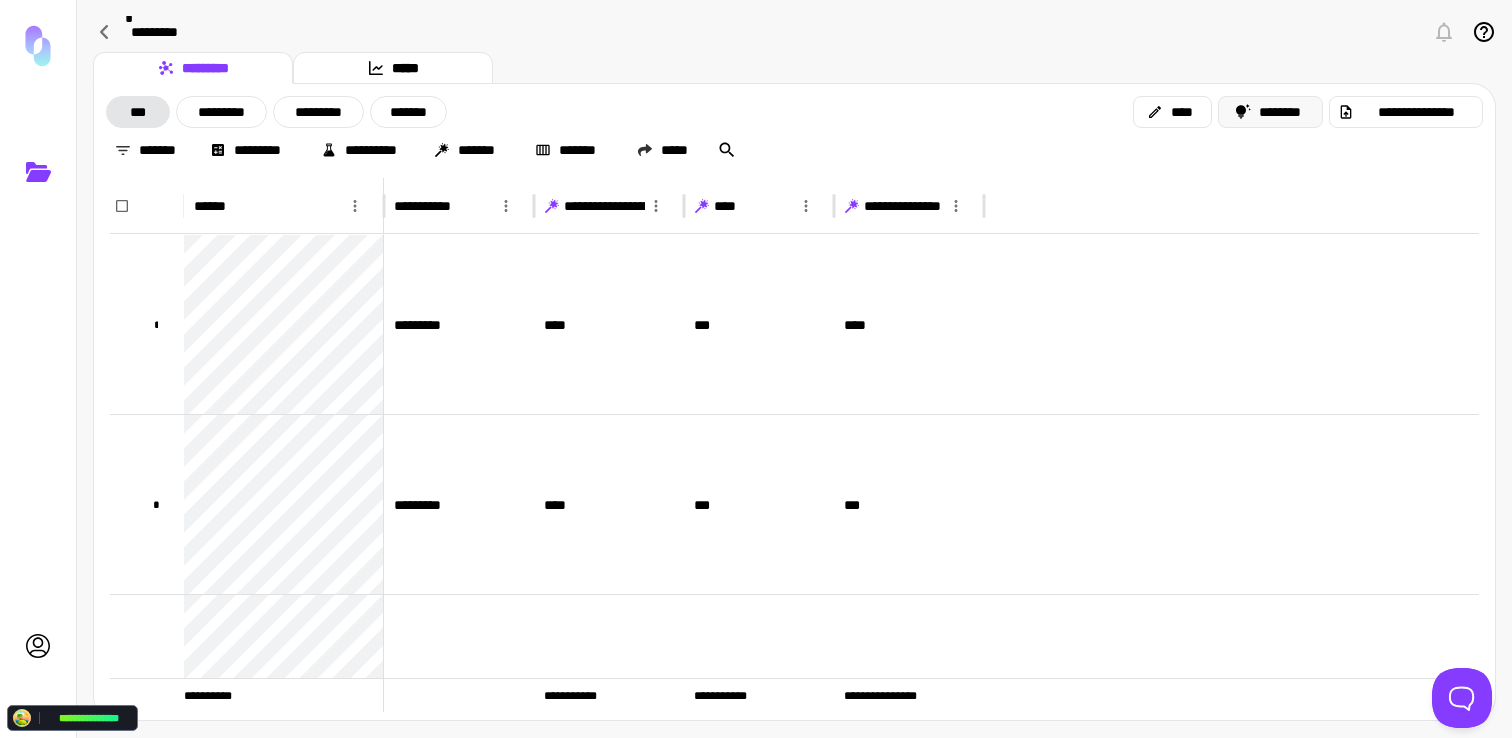 click on "********" at bounding box center [1271, 112] 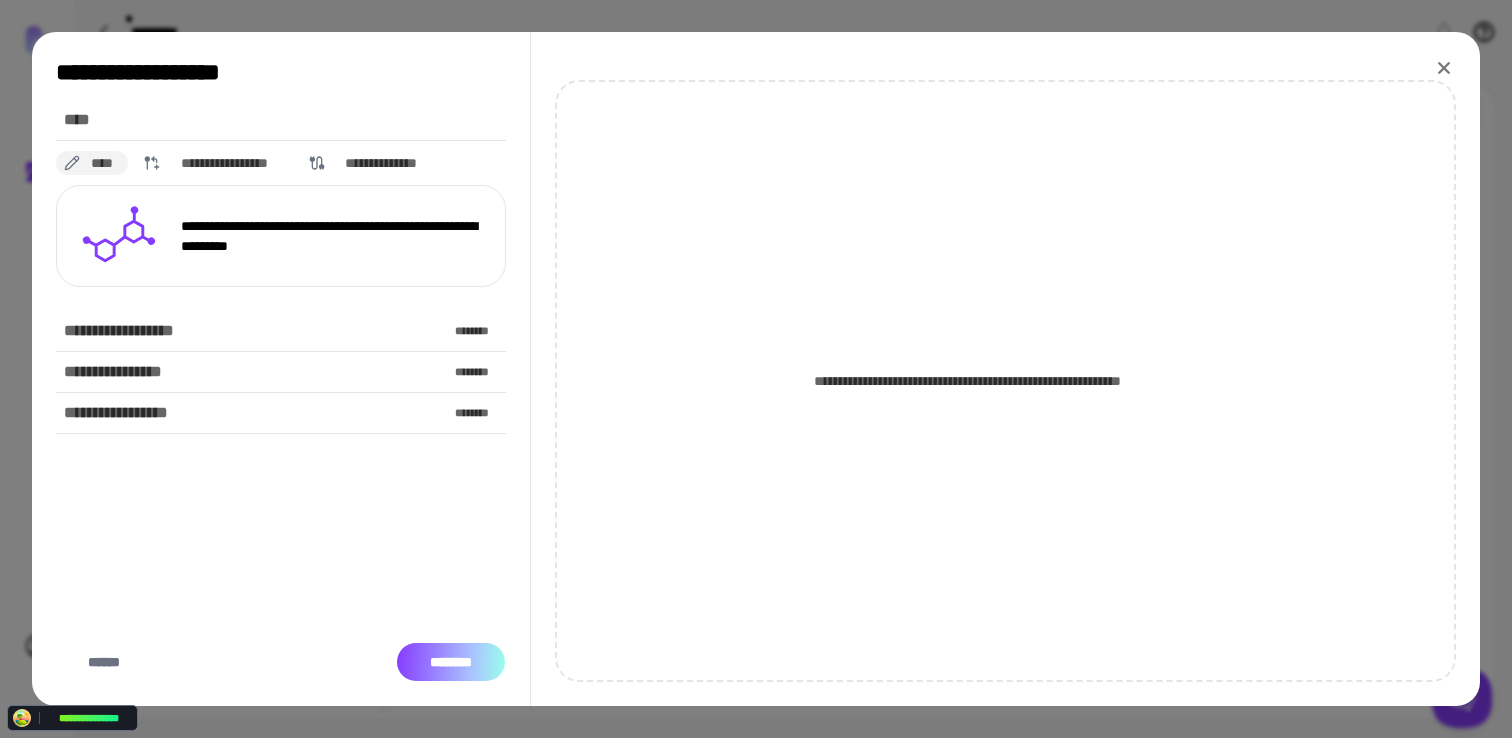 click on "********" at bounding box center [451, 662] 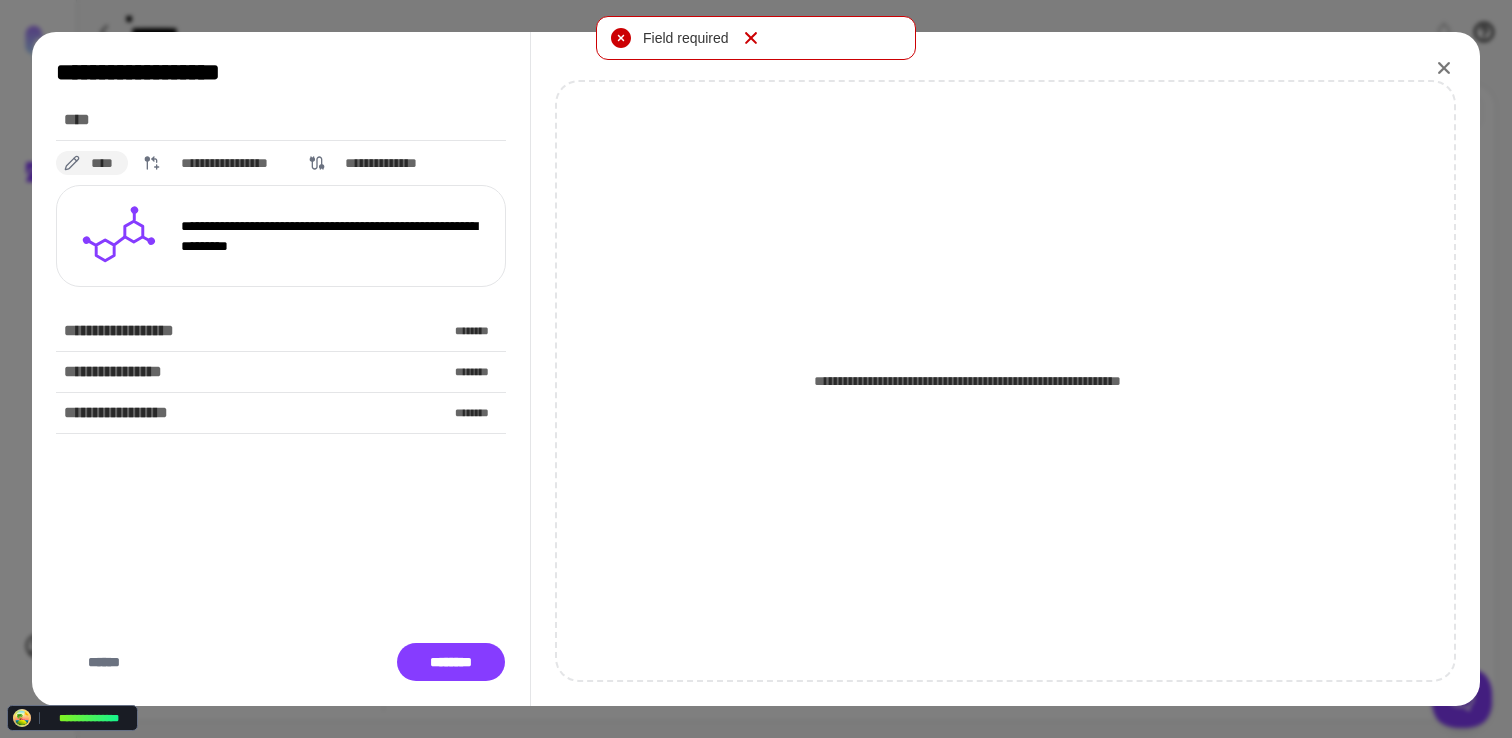 drag, startPoint x: 745, startPoint y: 37, endPoint x: 1075, endPoint y: 27, distance: 330.1515 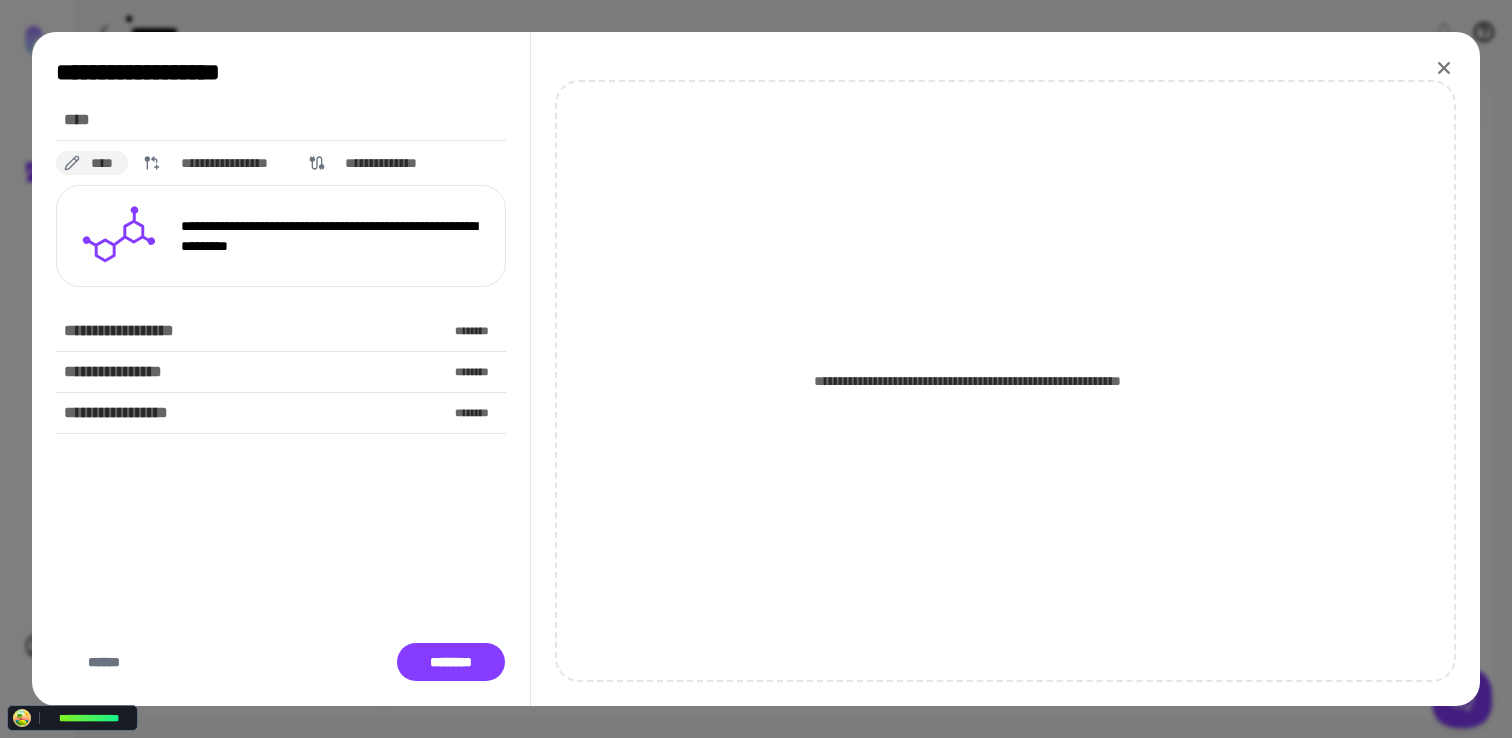 drag, startPoint x: 1437, startPoint y: 68, endPoint x: 1408, endPoint y: 76, distance: 30.083218 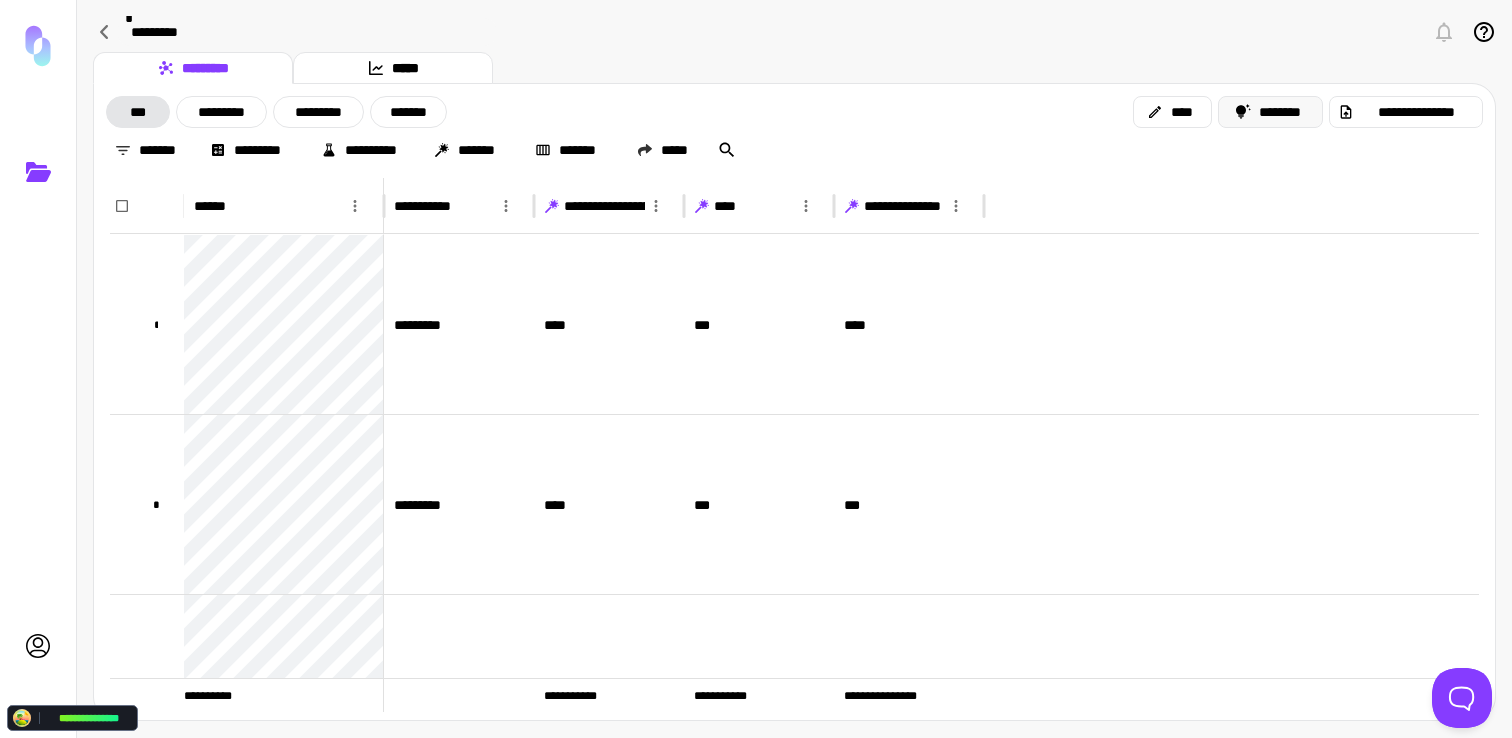 click on "********" at bounding box center [1271, 112] 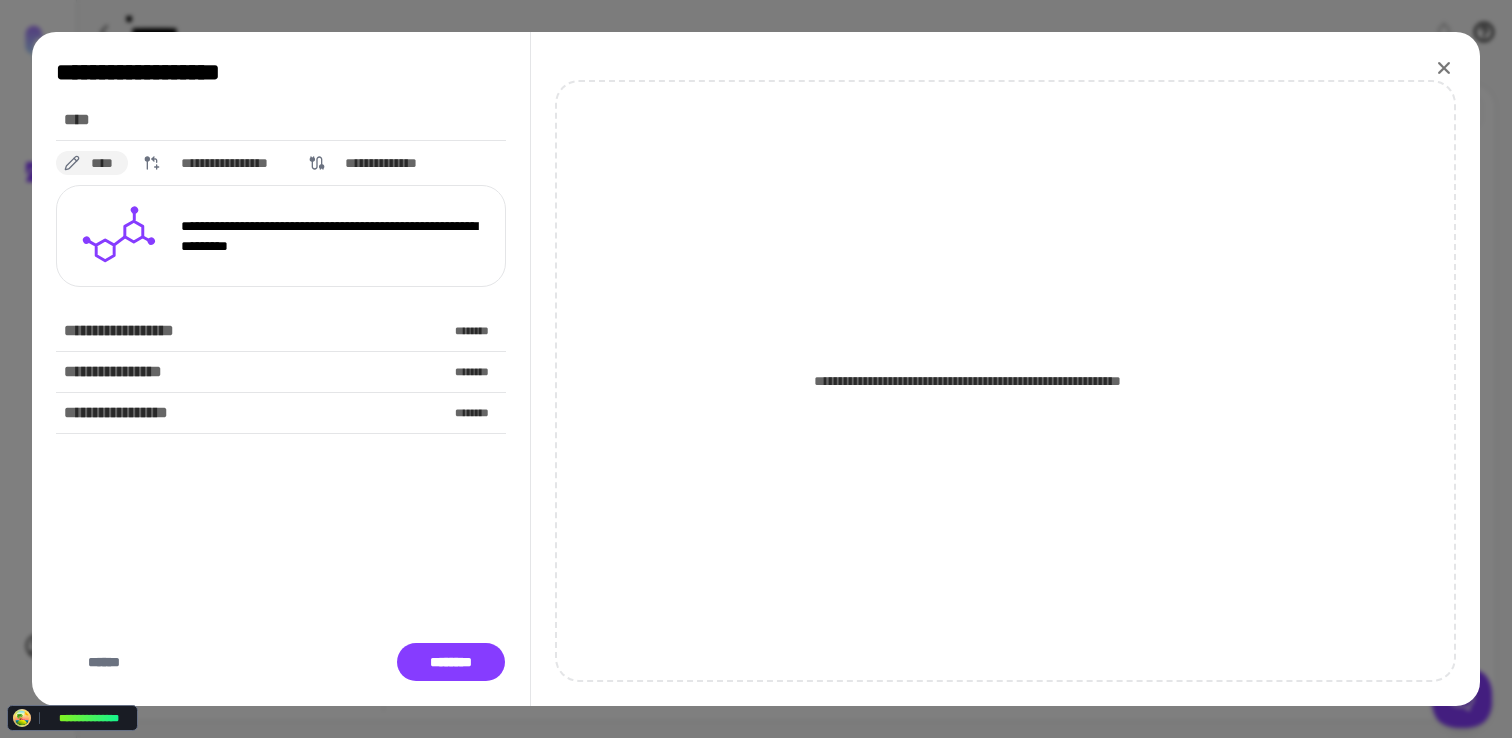 drag, startPoint x: 1444, startPoint y: 67, endPoint x: 1431, endPoint y: 70, distance: 13.341664 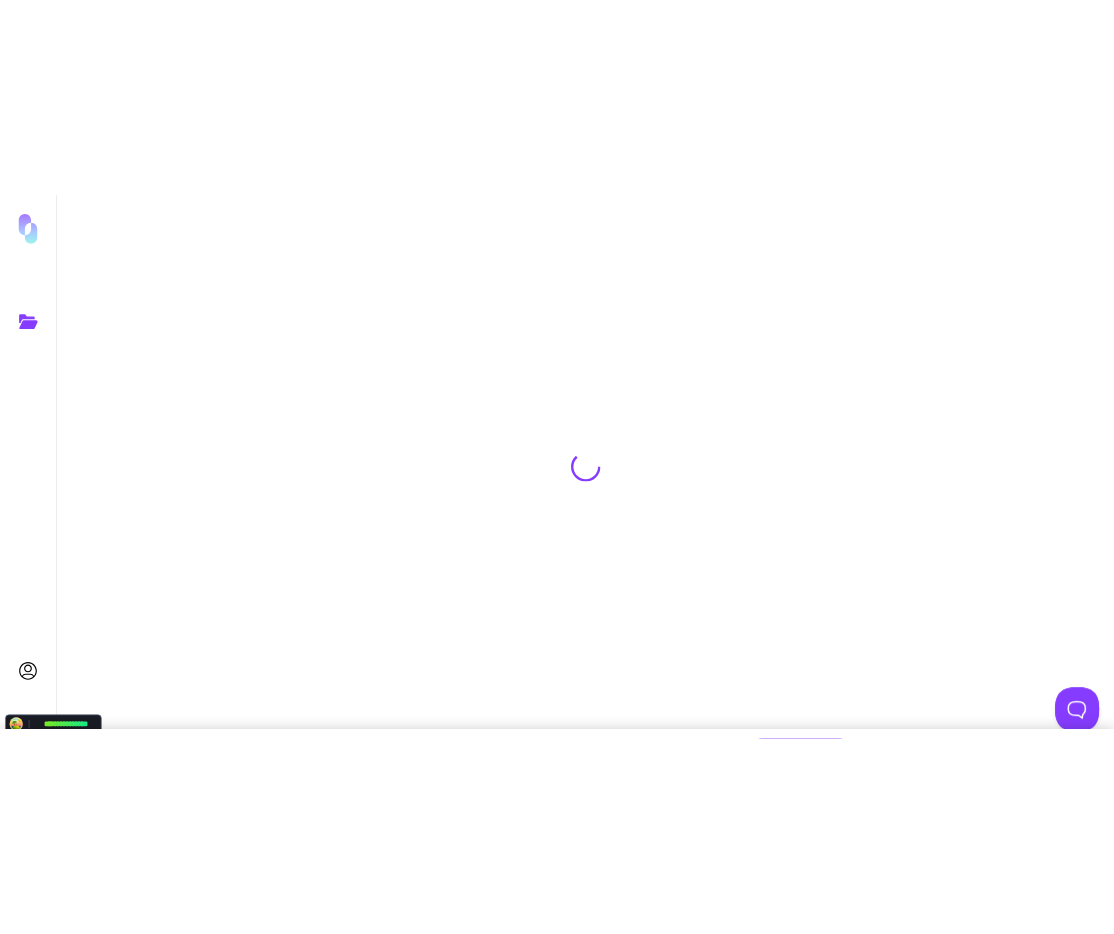 scroll, scrollTop: 0, scrollLeft: 0, axis: both 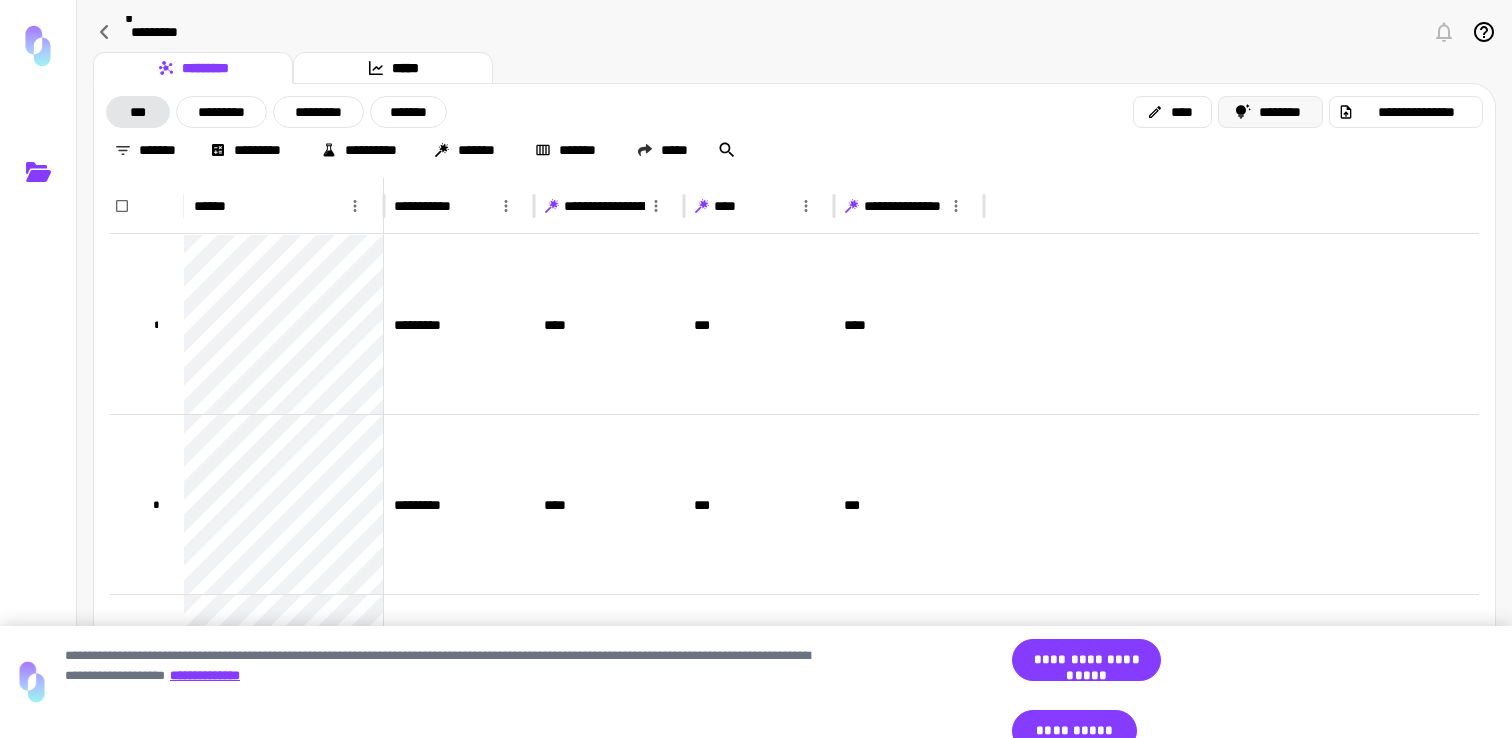 click on "********" at bounding box center (1271, 112) 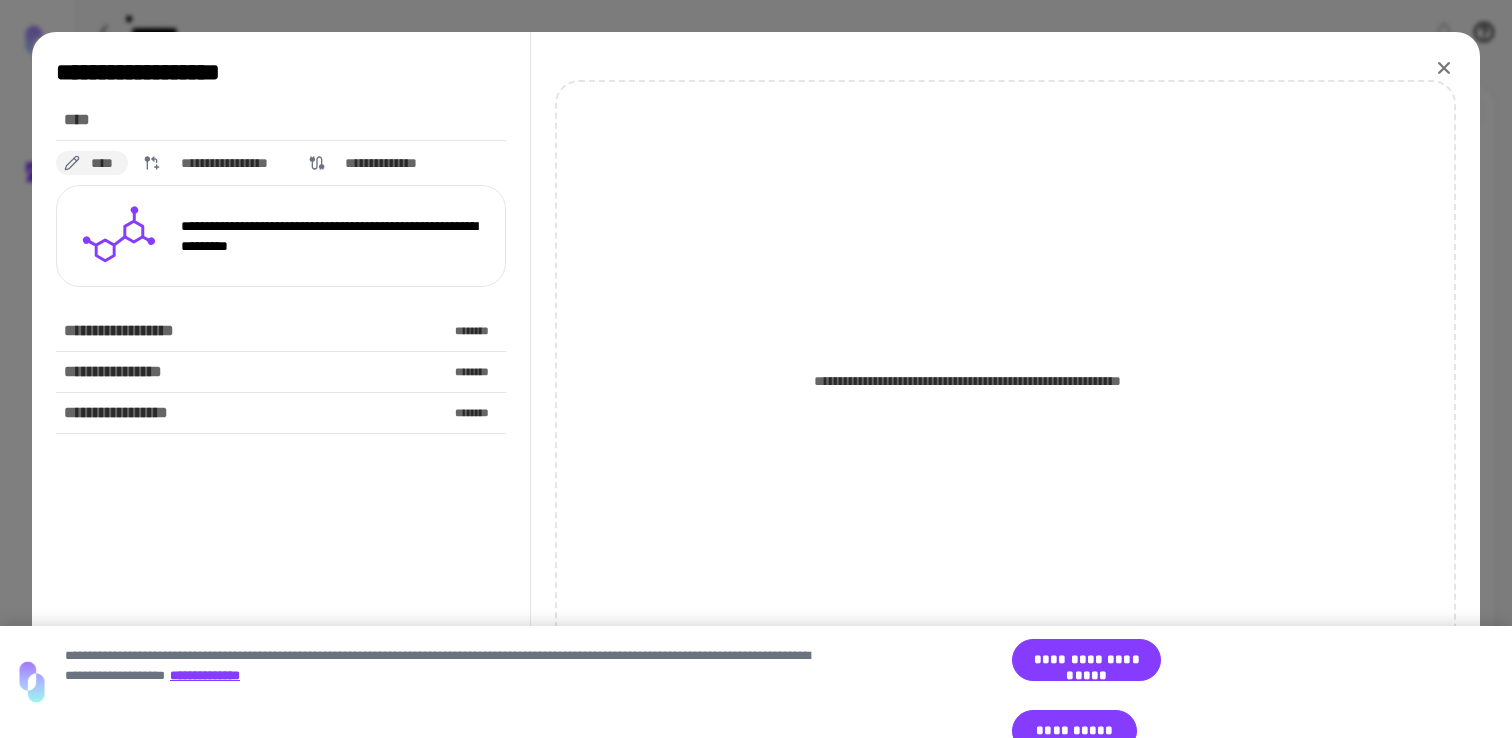 click on "********" at bounding box center (451, 662) 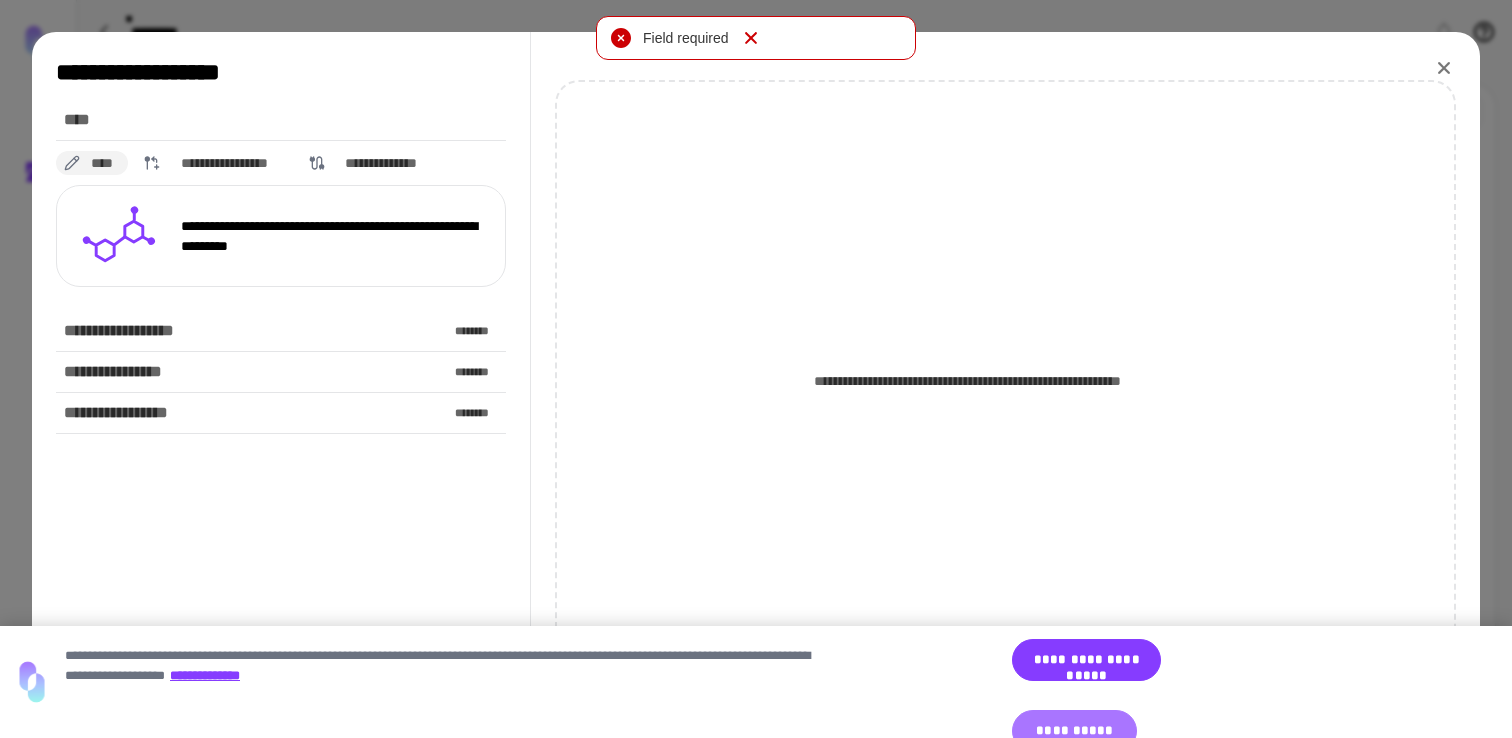 click on "**********" at bounding box center [1074, 731] 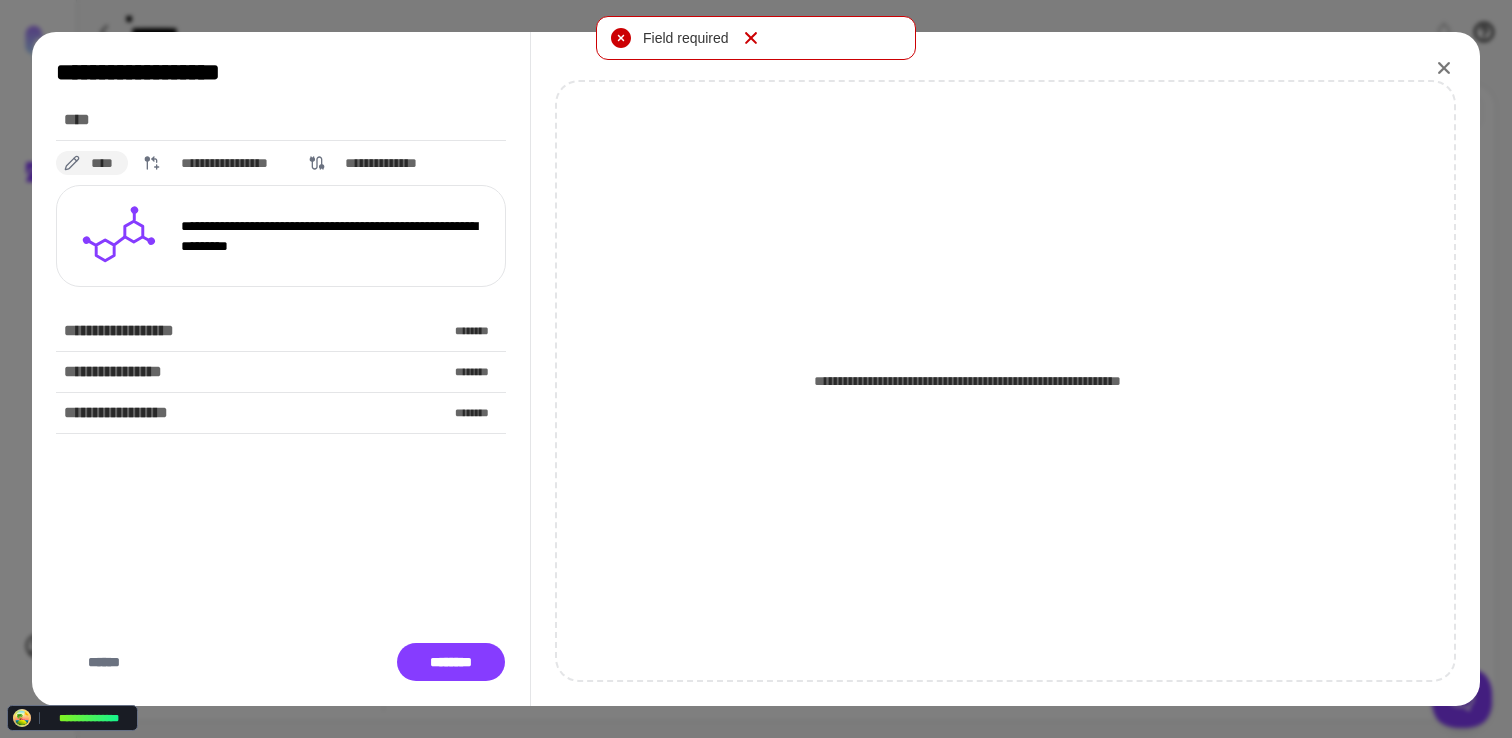 click on "**********" at bounding box center (281, 365) 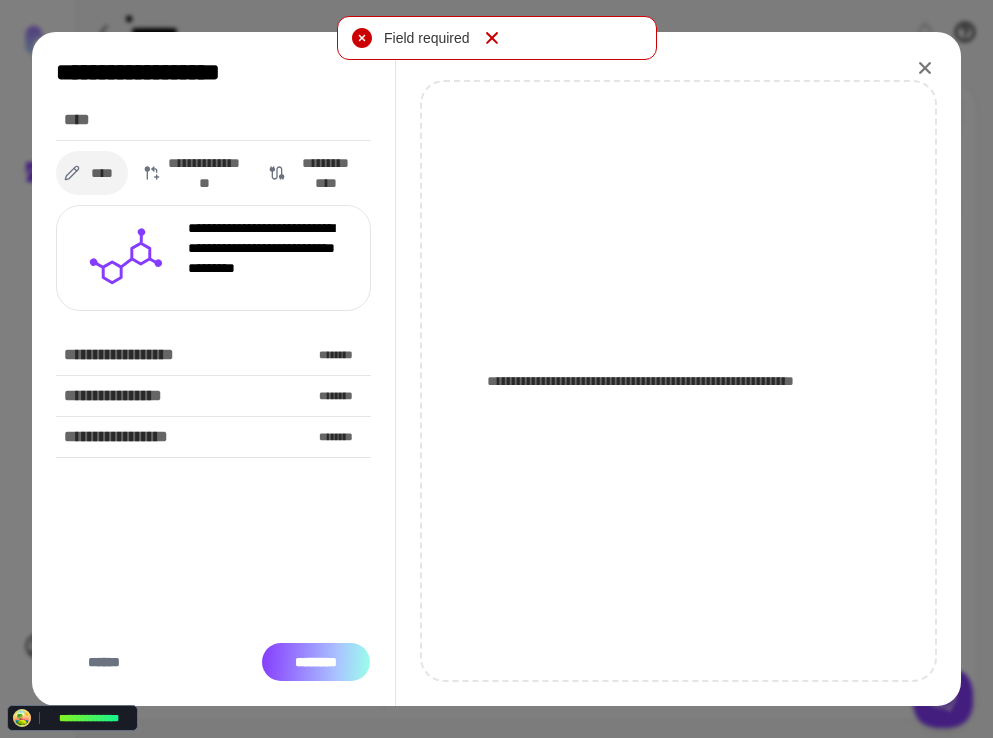 click on "********" at bounding box center [316, 662] 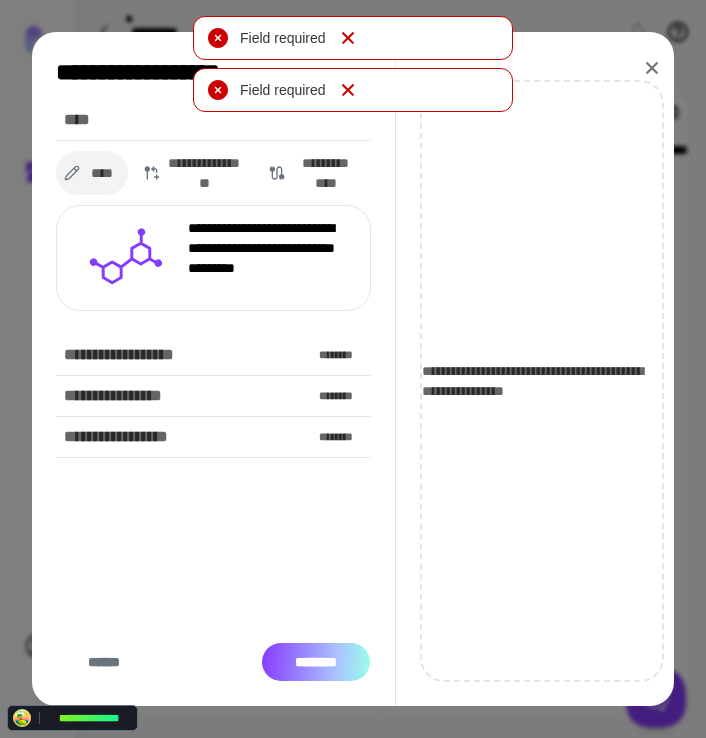 click on "********" at bounding box center [316, 662] 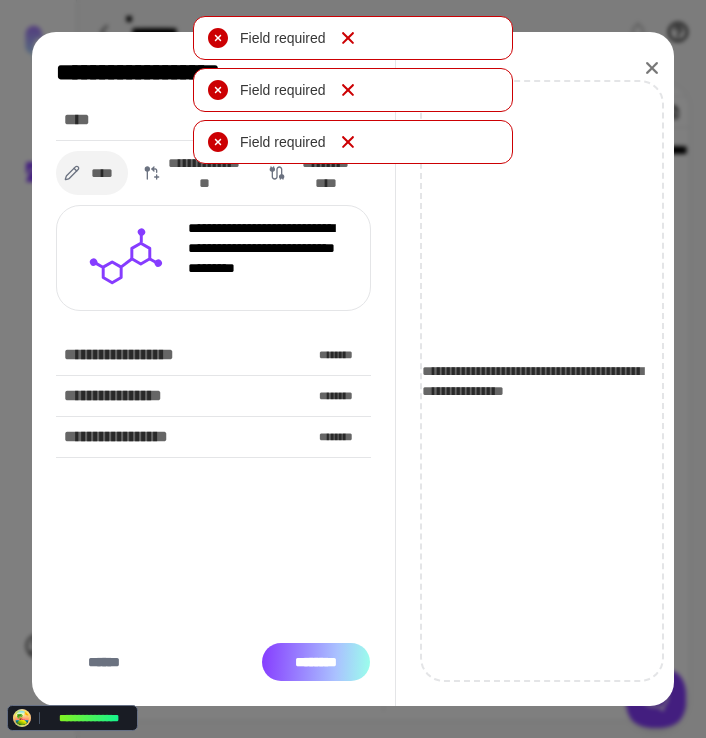 click on "********" at bounding box center [316, 662] 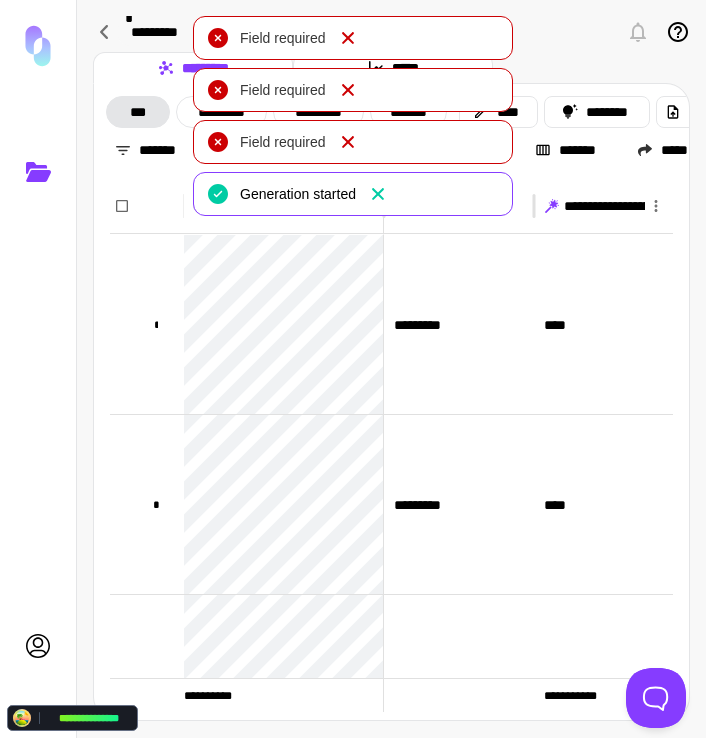 drag, startPoint x: 384, startPoint y: 192, endPoint x: 351, endPoint y: 166, distance: 42.0119 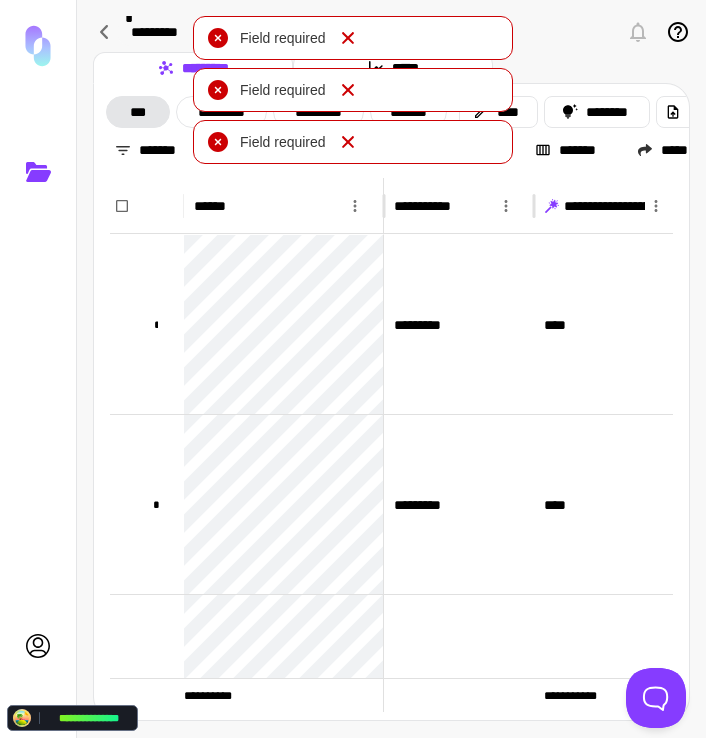 click at bounding box center [348, 142] 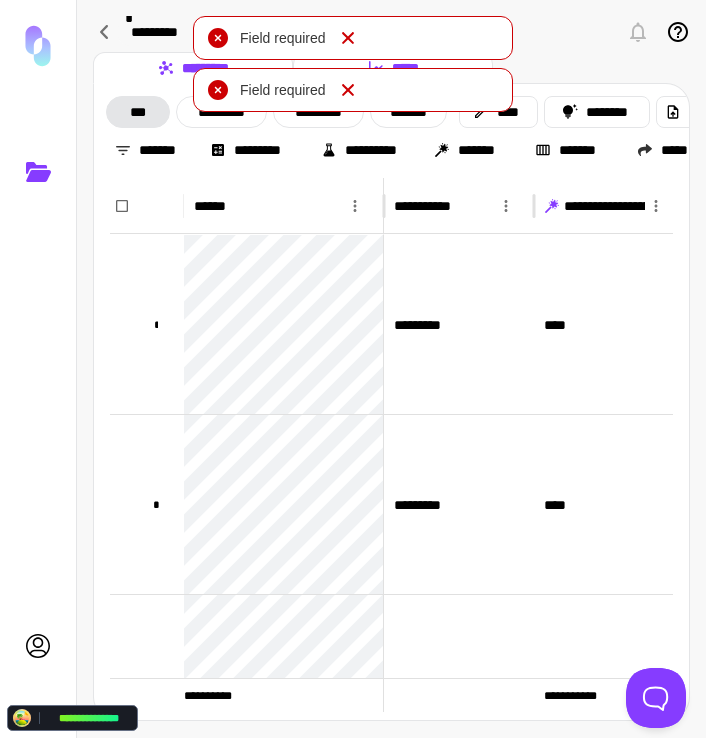 click at bounding box center (348, 90) 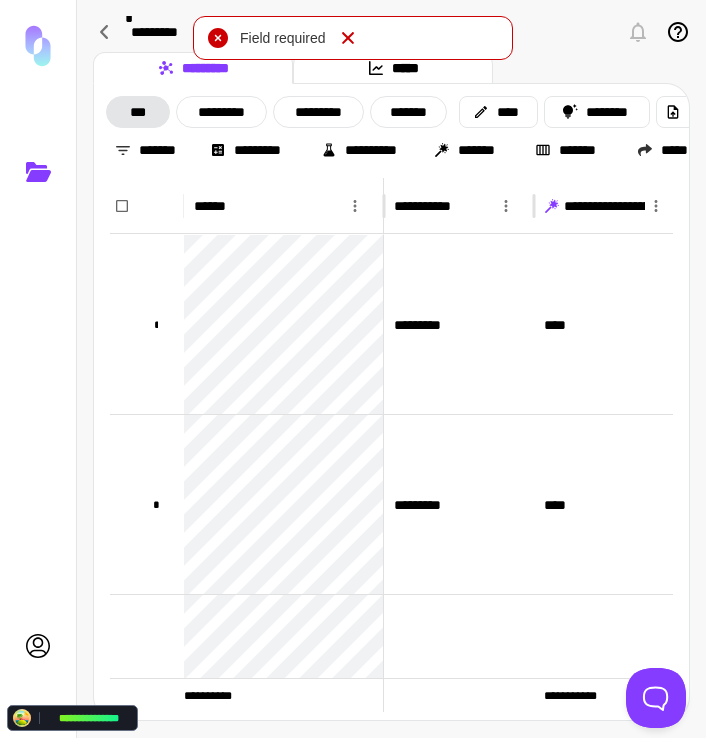 click at bounding box center (348, 38) 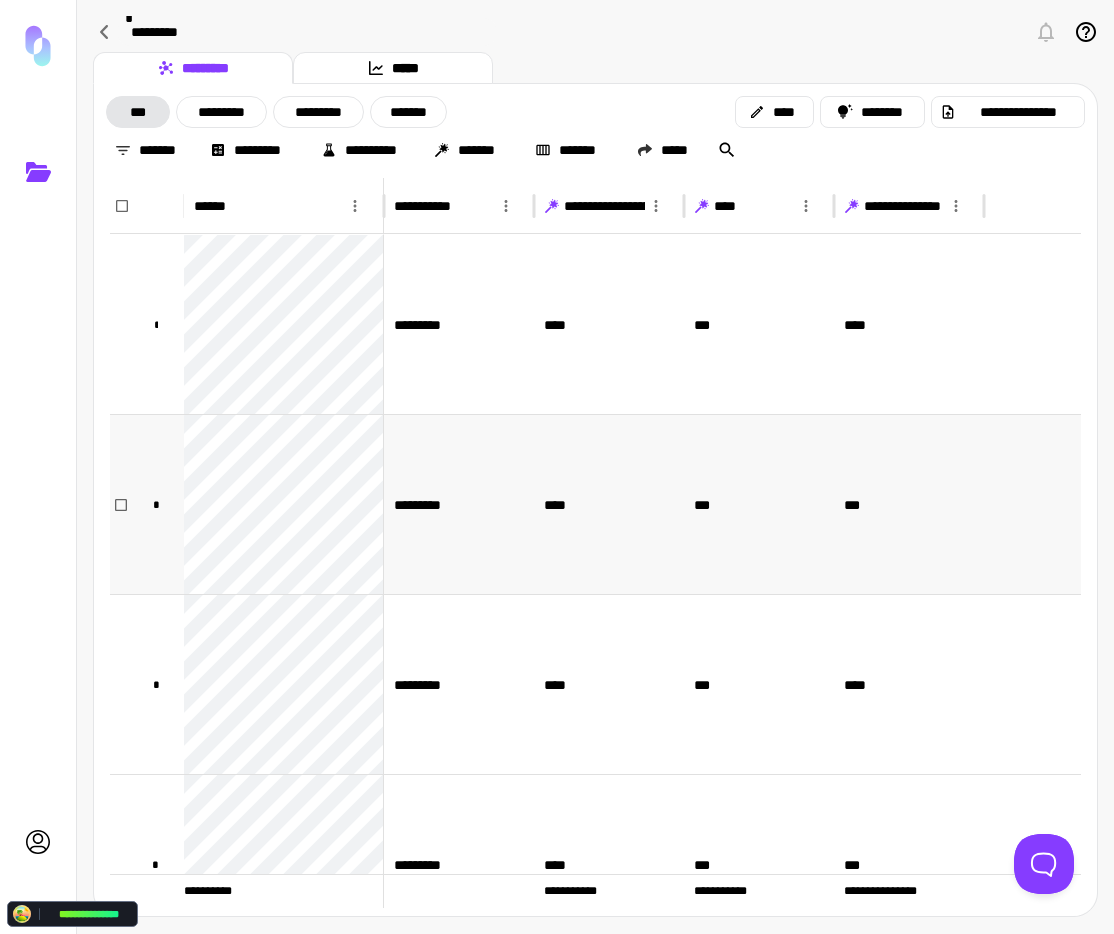 click on "***" at bounding box center [909, 504] 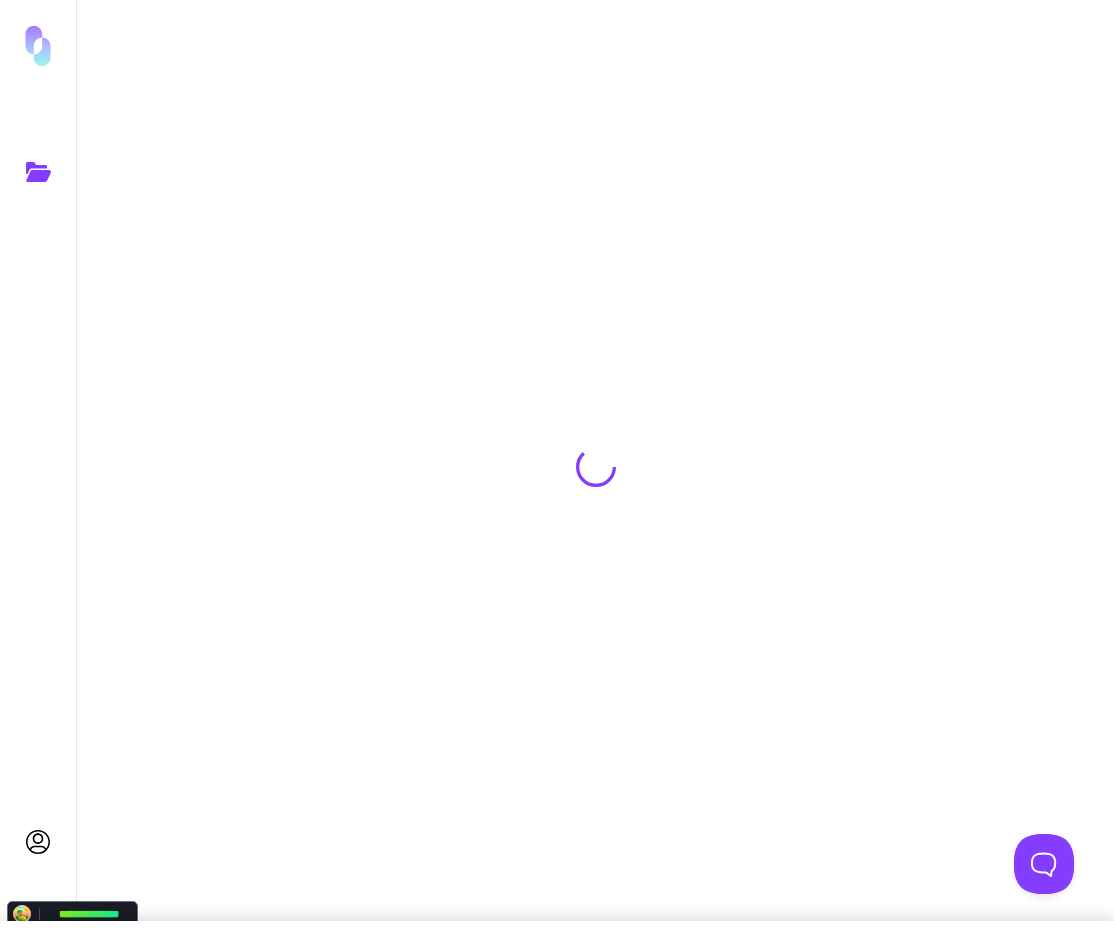 scroll, scrollTop: 0, scrollLeft: 0, axis: both 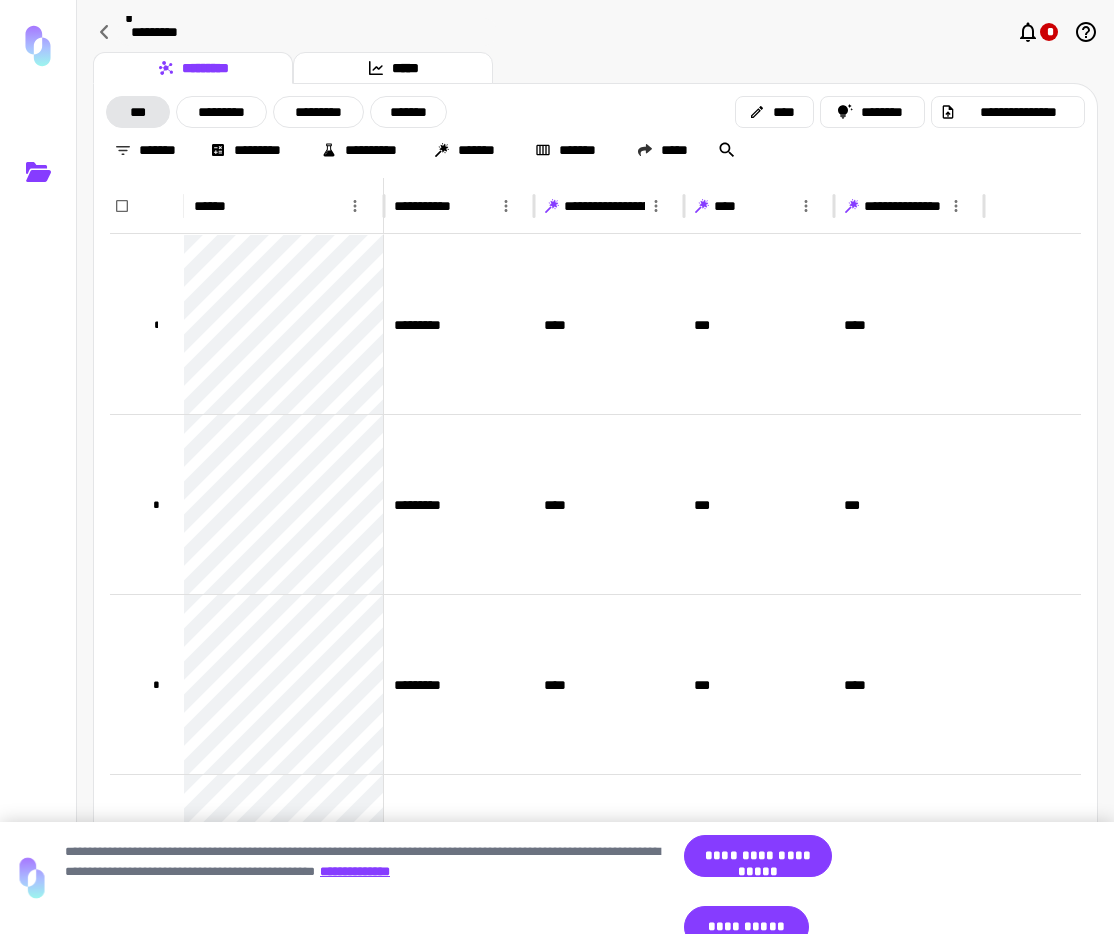drag, startPoint x: 418, startPoint y: 113, endPoint x: 166, endPoint y: 117, distance: 252.03174 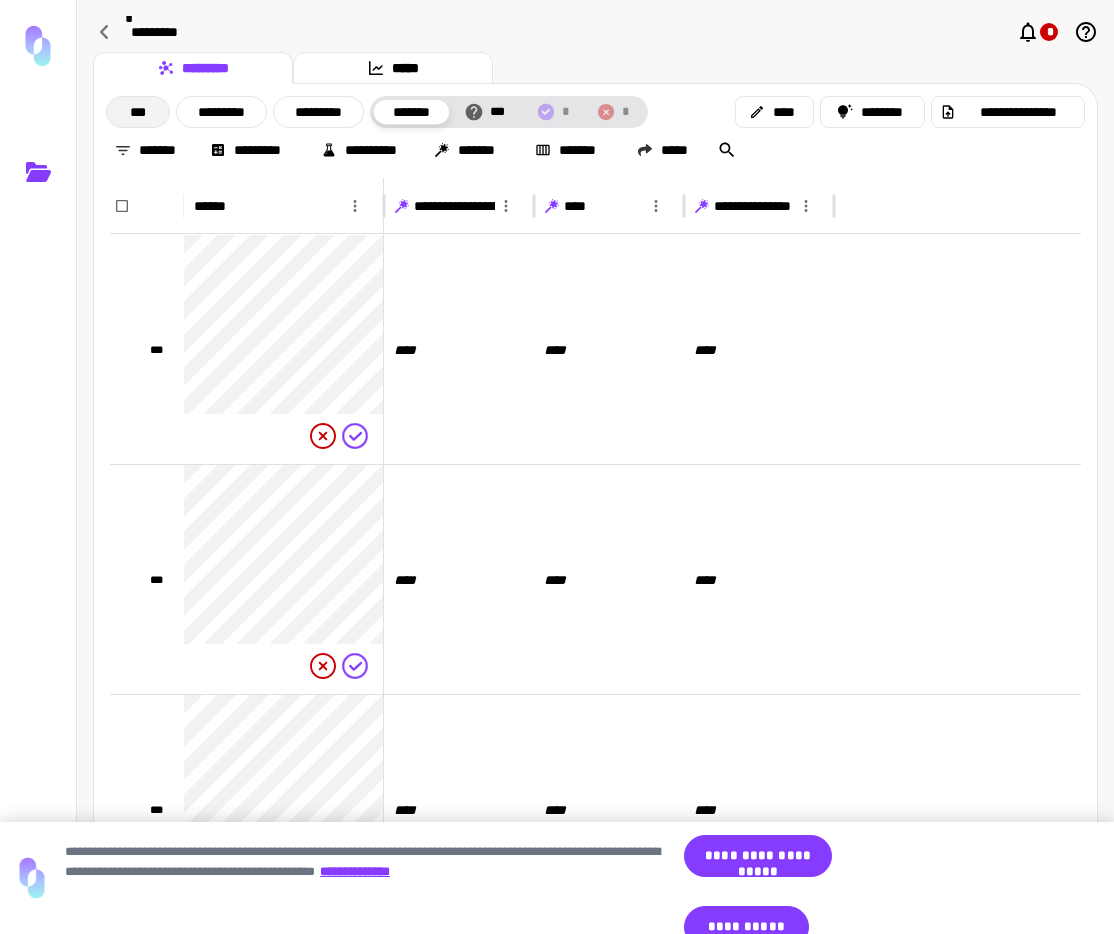 click on "***" at bounding box center (138, 112) 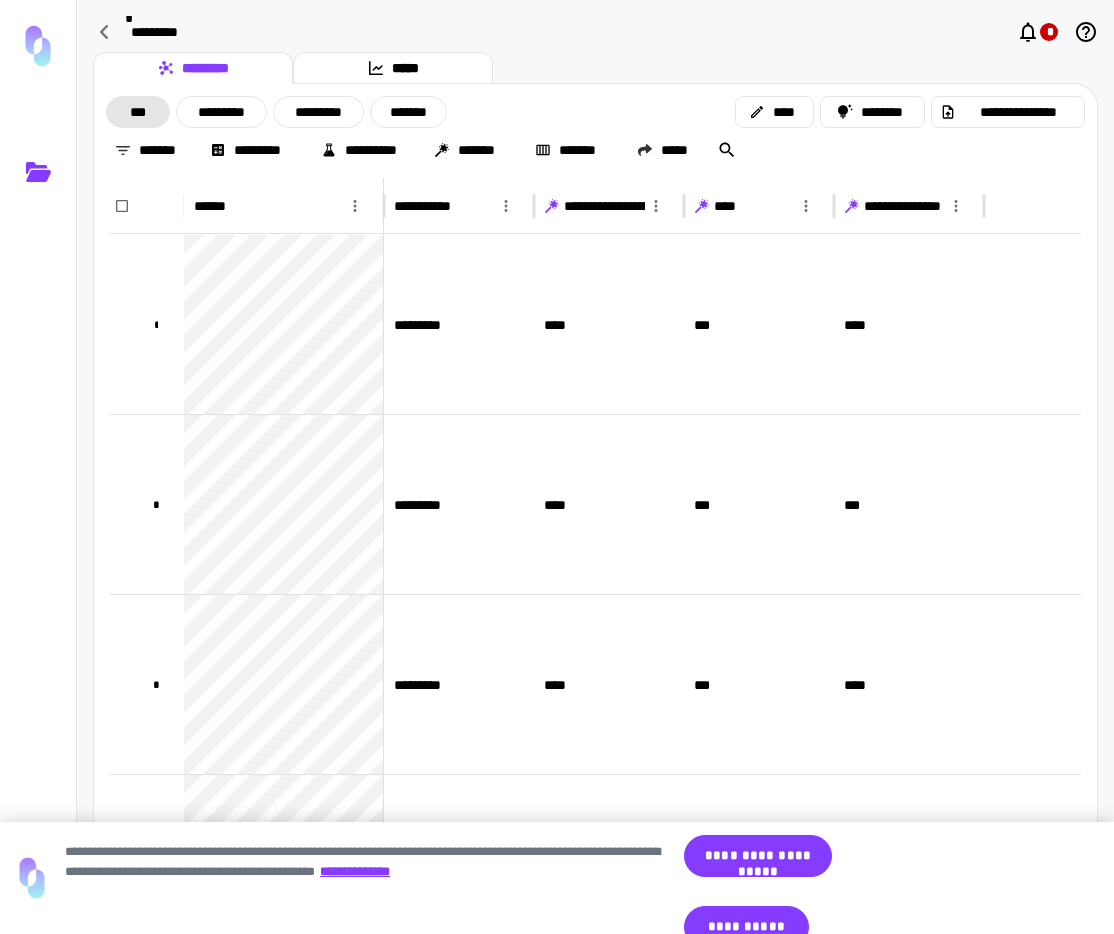 type 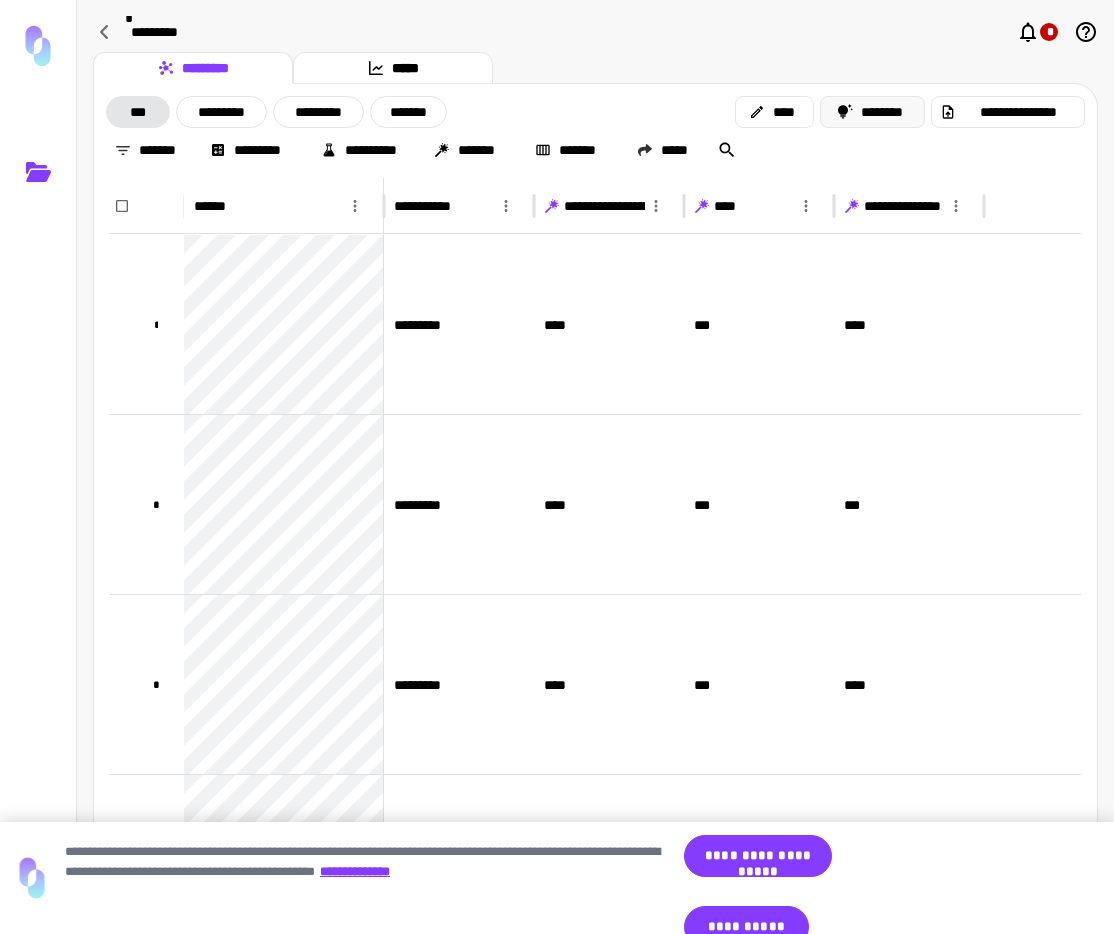 click on "********" at bounding box center [873, 112] 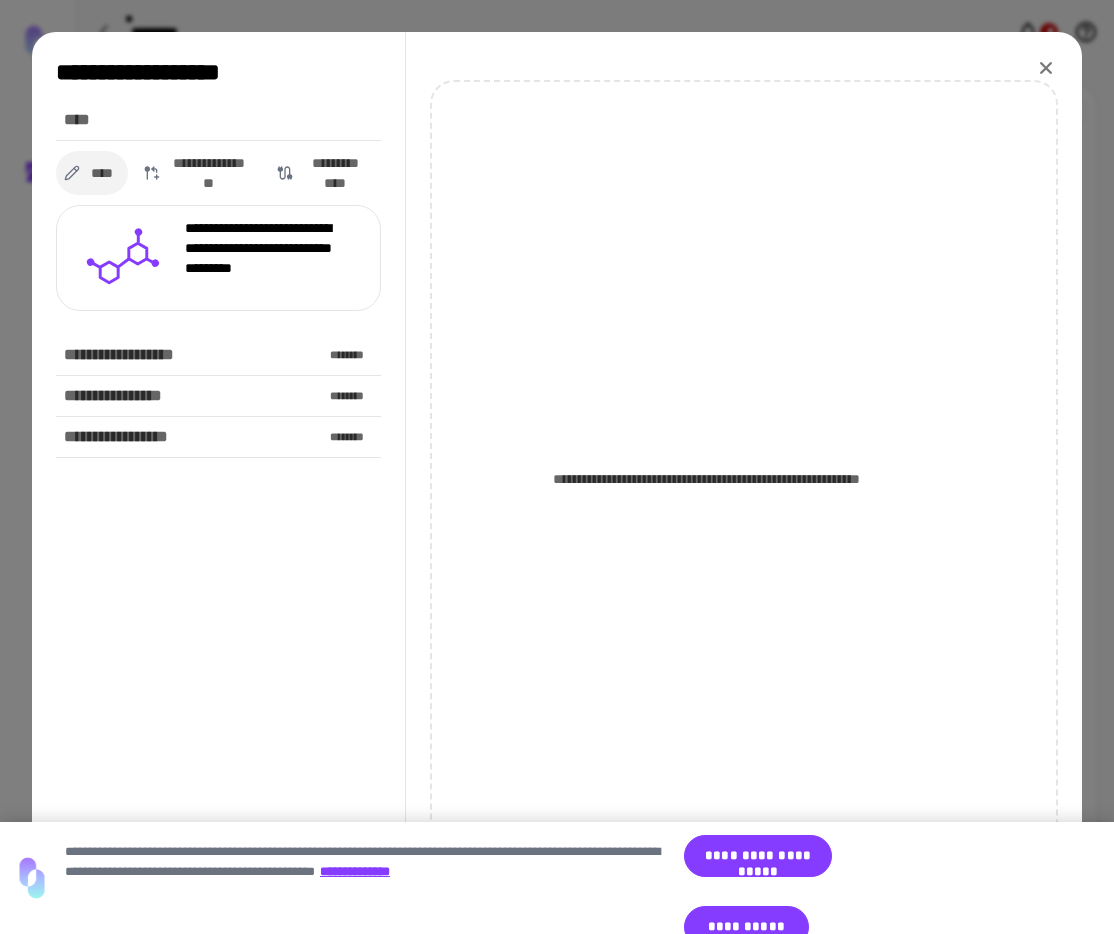 click on "********" at bounding box center (326, 858) 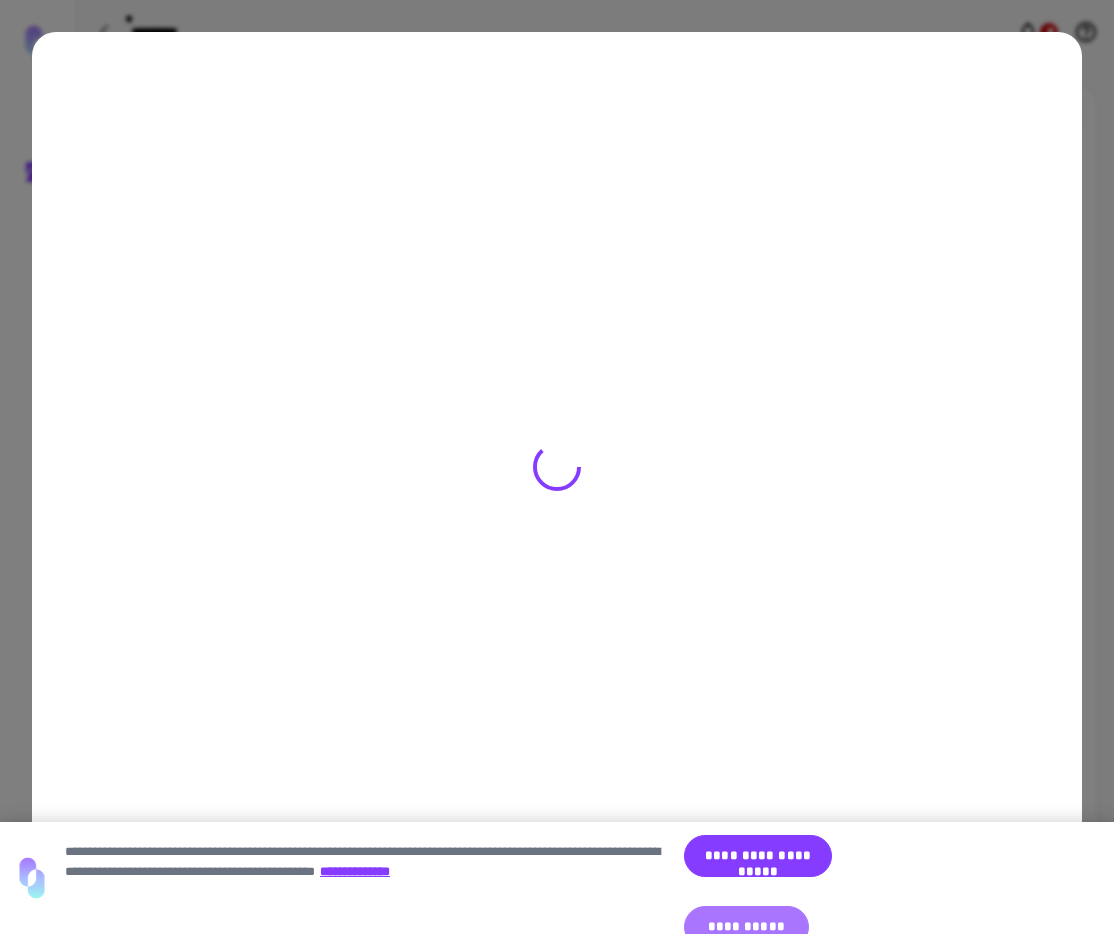 click on "**********" at bounding box center (746, 927) 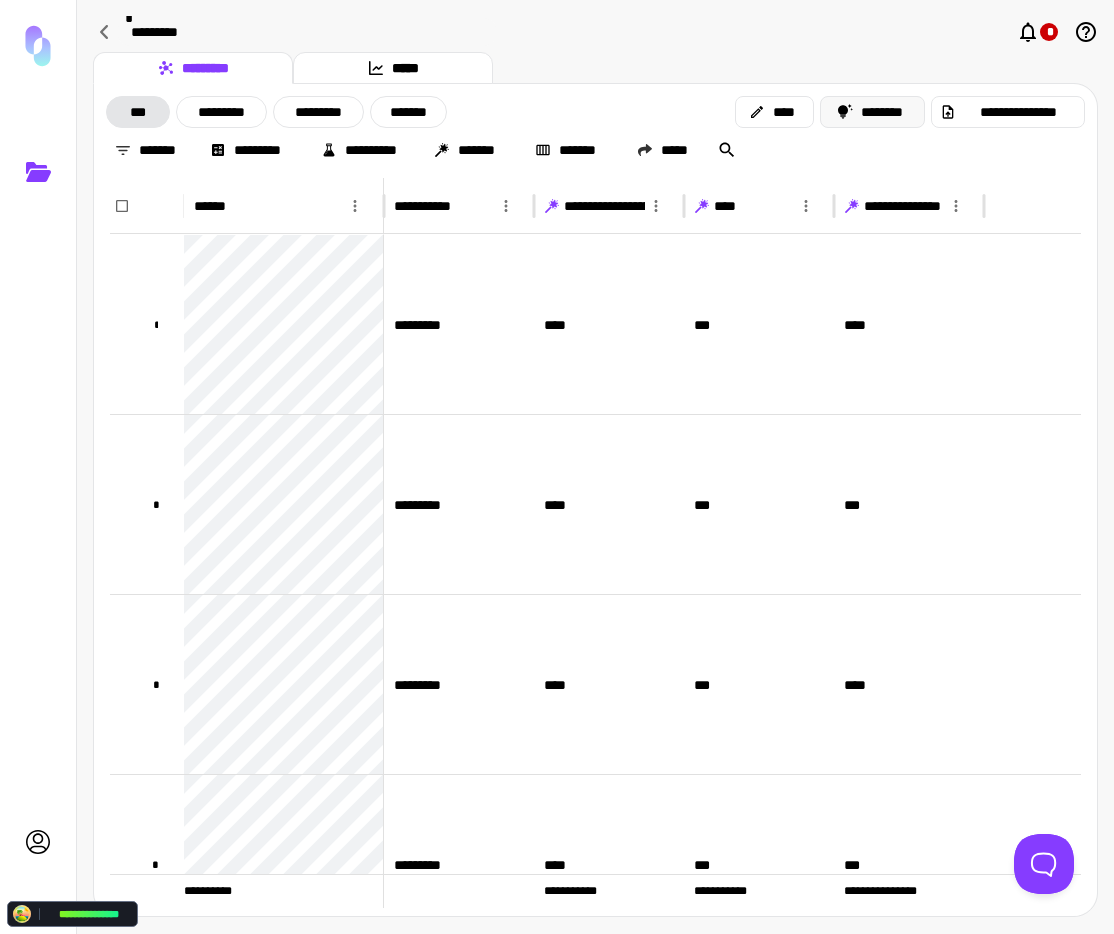 click on "**********" at bounding box center [595, 131] 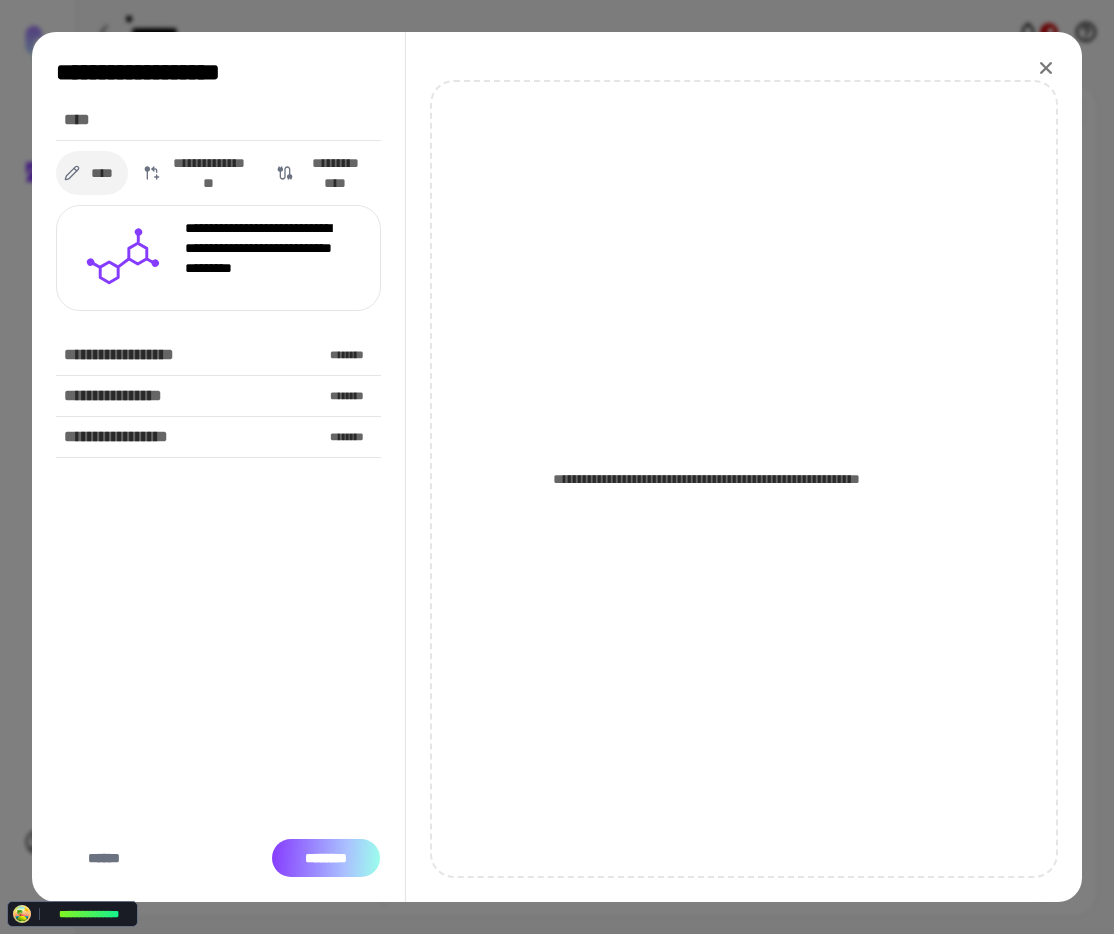 click on "********" at bounding box center (326, 858) 